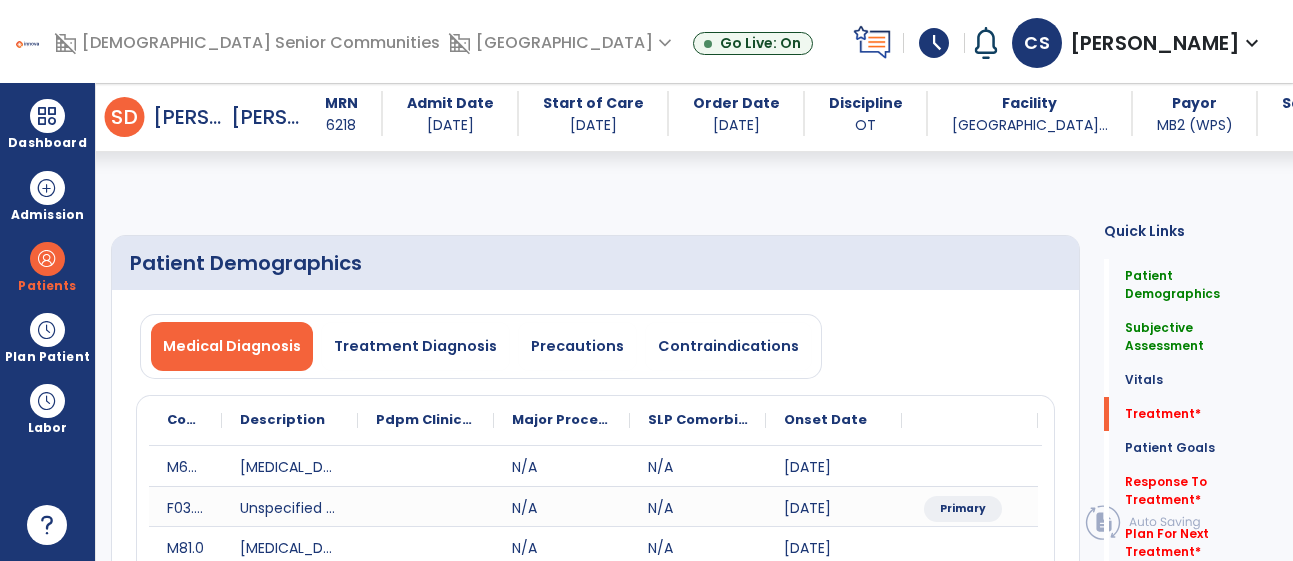select on "*" 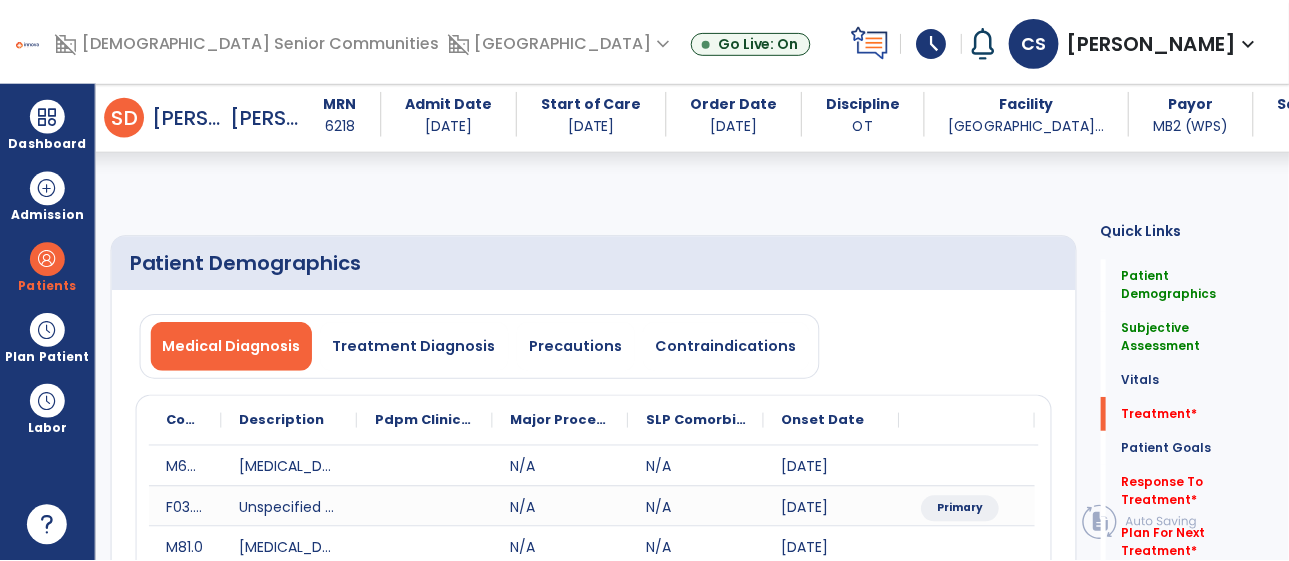scroll, scrollTop: 1162, scrollLeft: 0, axis: vertical 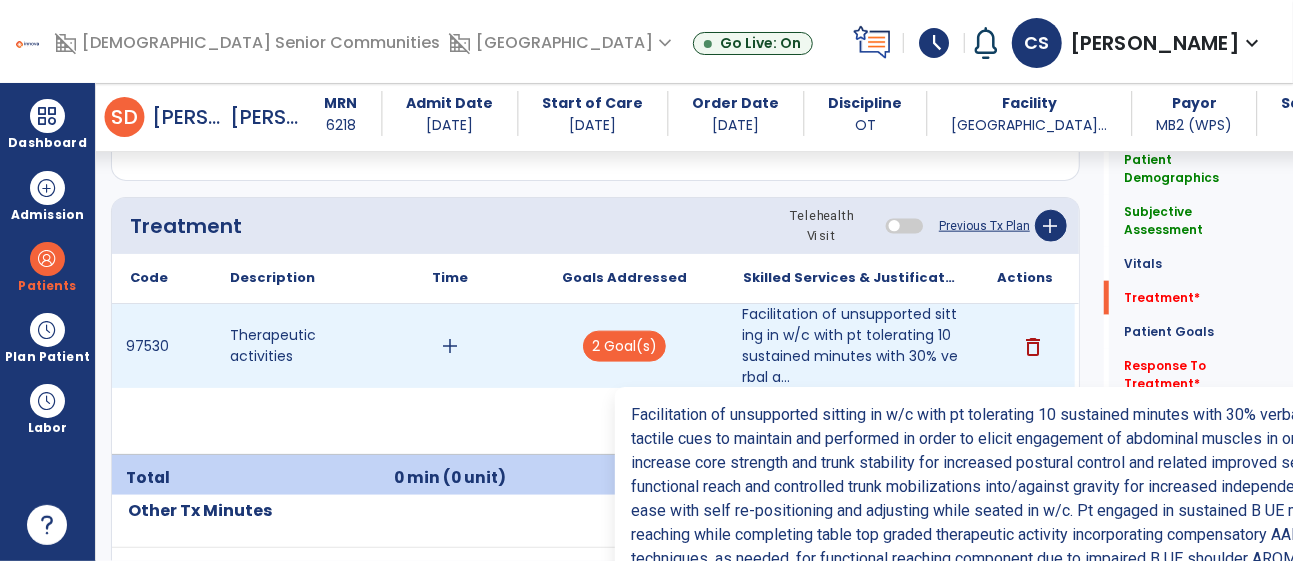 click on "Facilitation of unsupported sitting in w/c with pt tolerating 10 sustained minutes with 30% verbal a..." at bounding box center [850, 346] 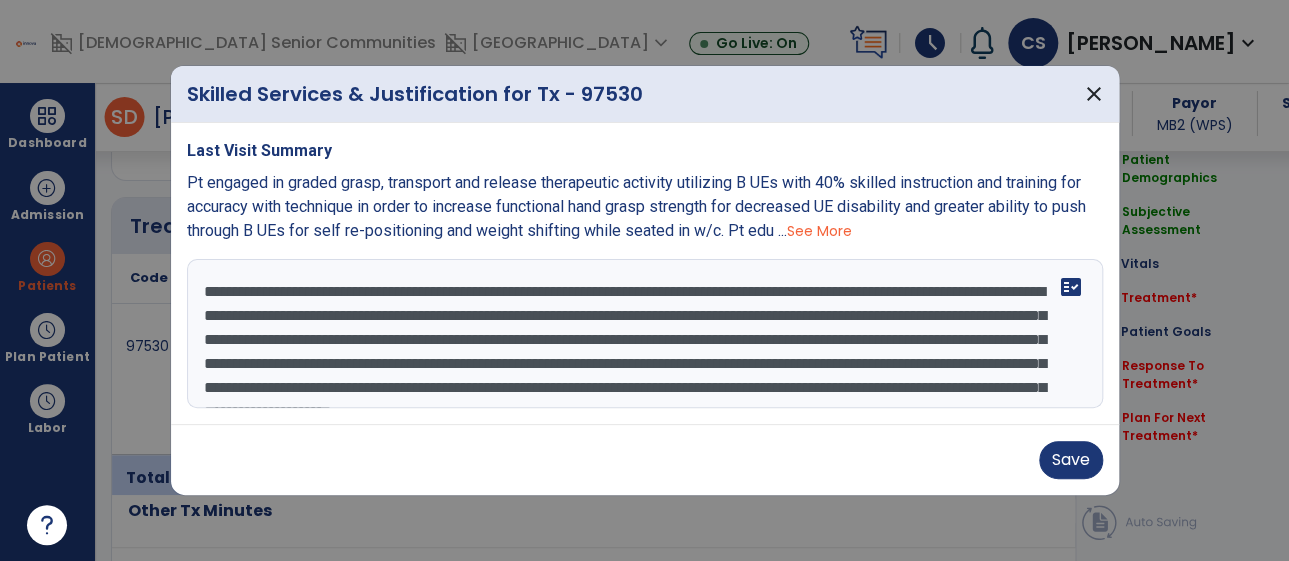 scroll, scrollTop: 1162, scrollLeft: 0, axis: vertical 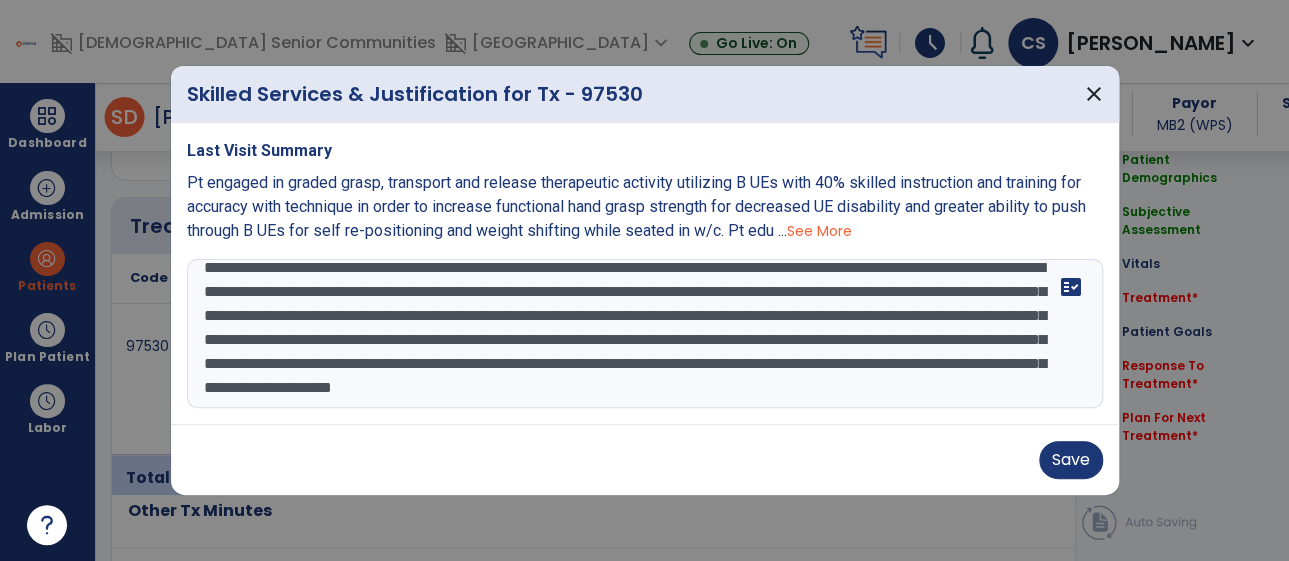 click on "**********" at bounding box center [645, 334] 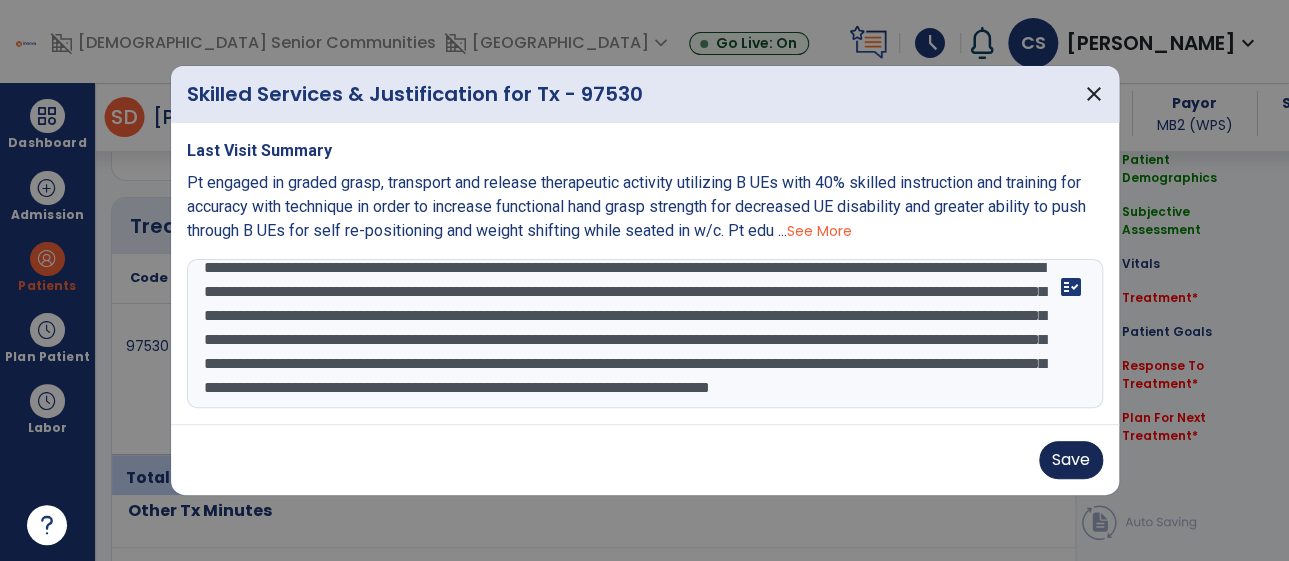 type on "**********" 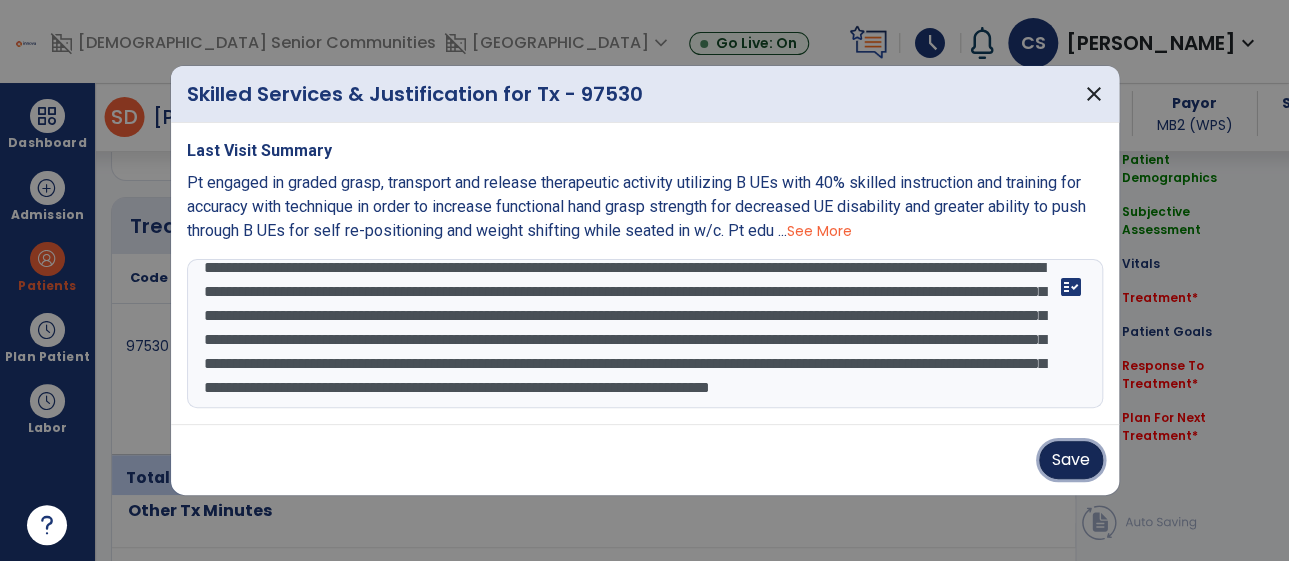 click on "Save" at bounding box center (1071, 460) 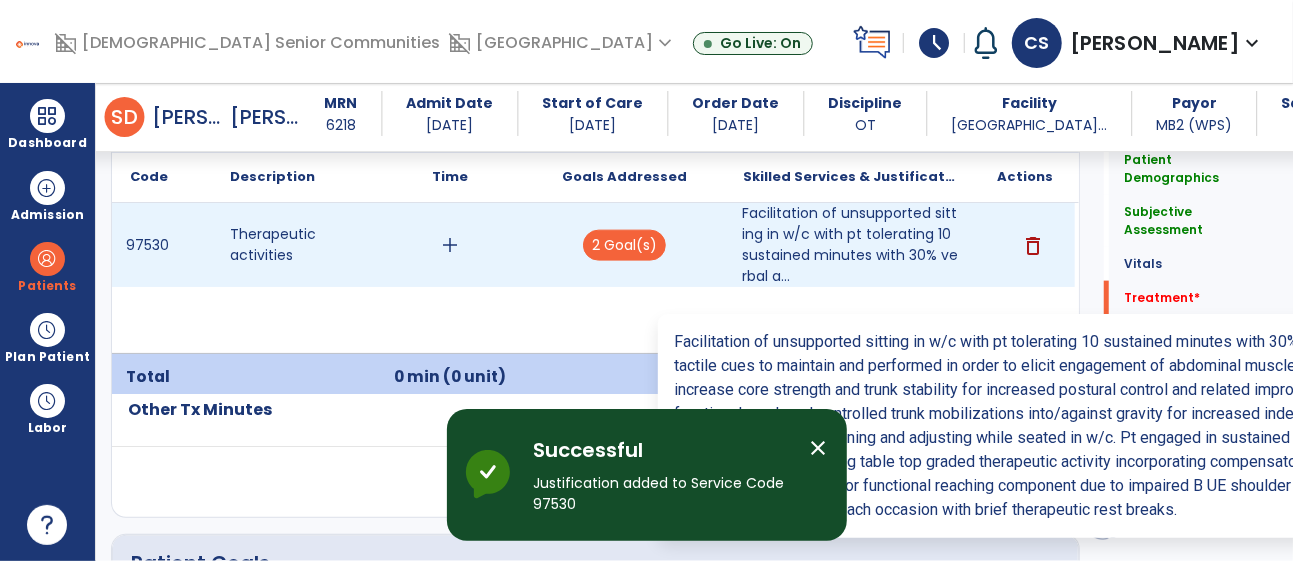 scroll, scrollTop: 1266, scrollLeft: 0, axis: vertical 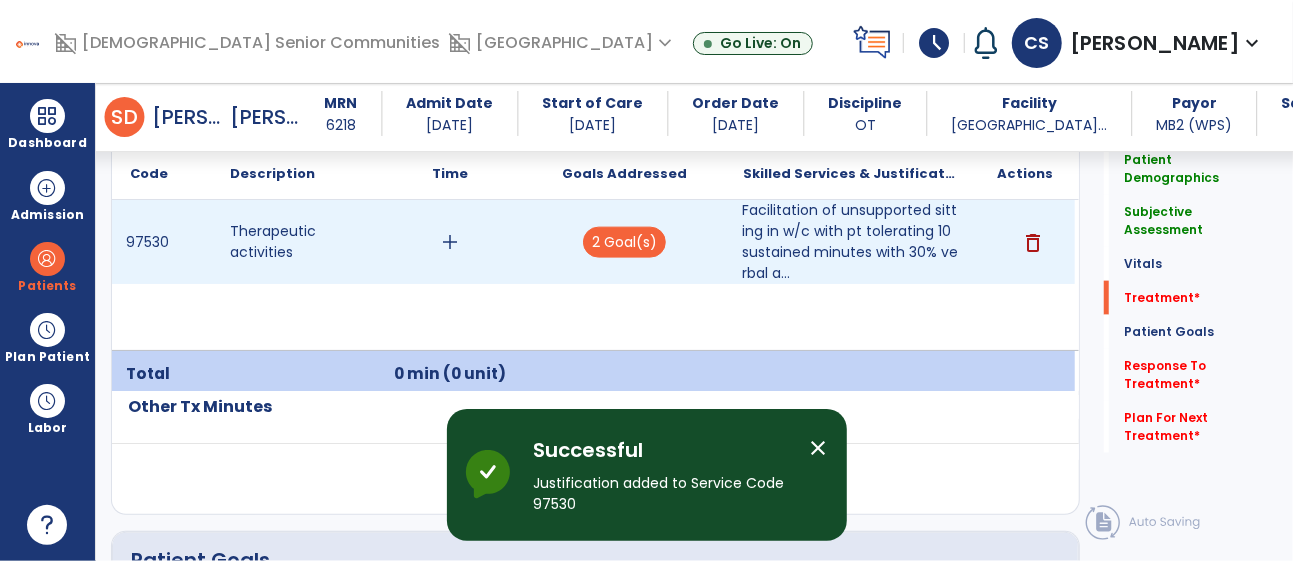 click on "add" at bounding box center [450, 242] 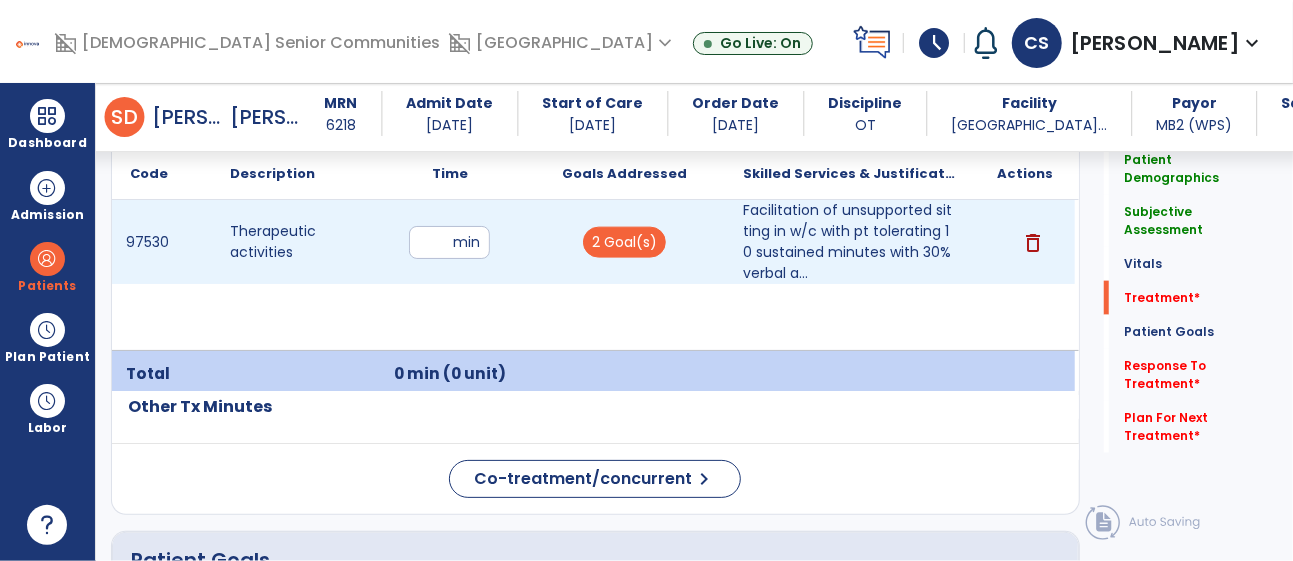 type on "**" 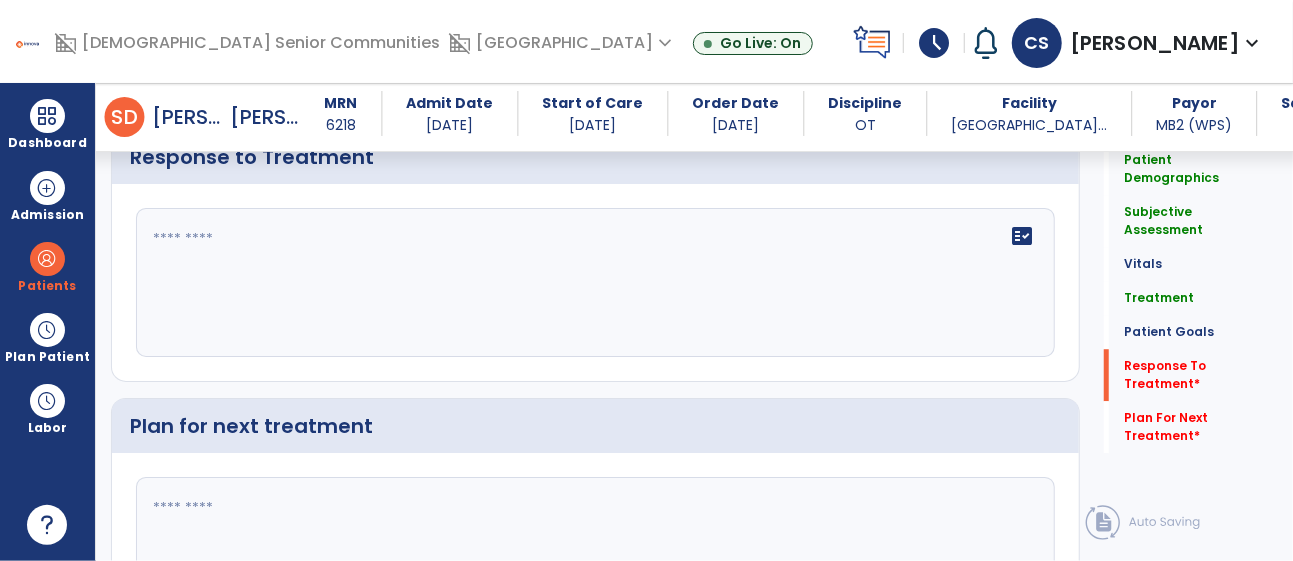 scroll, scrollTop: 2698, scrollLeft: 0, axis: vertical 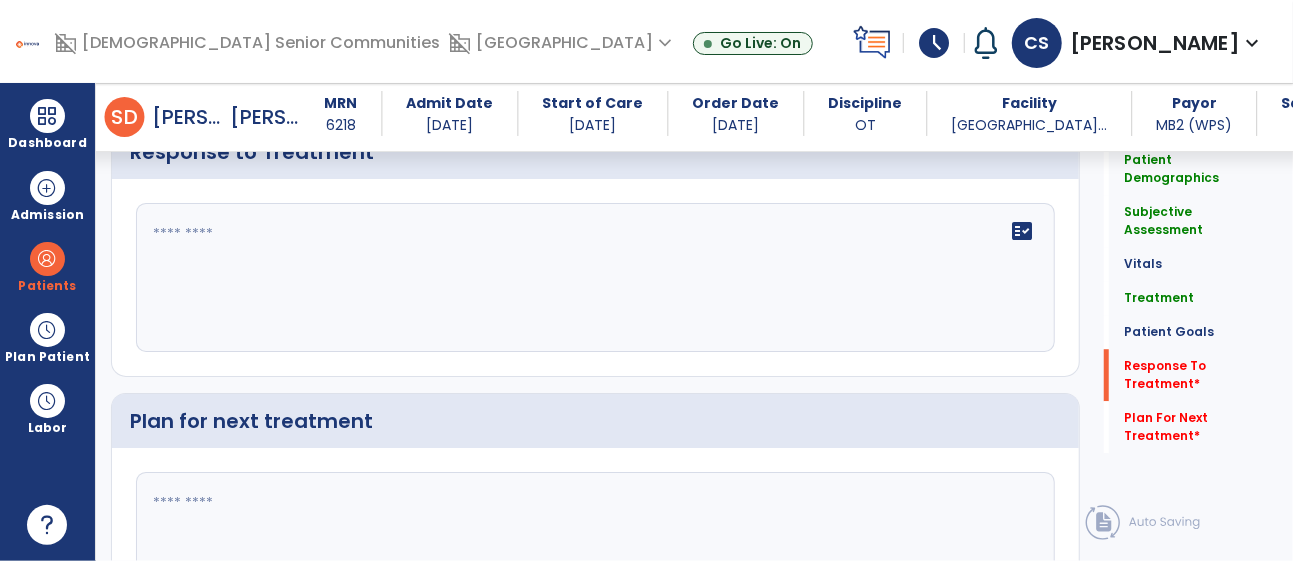 click 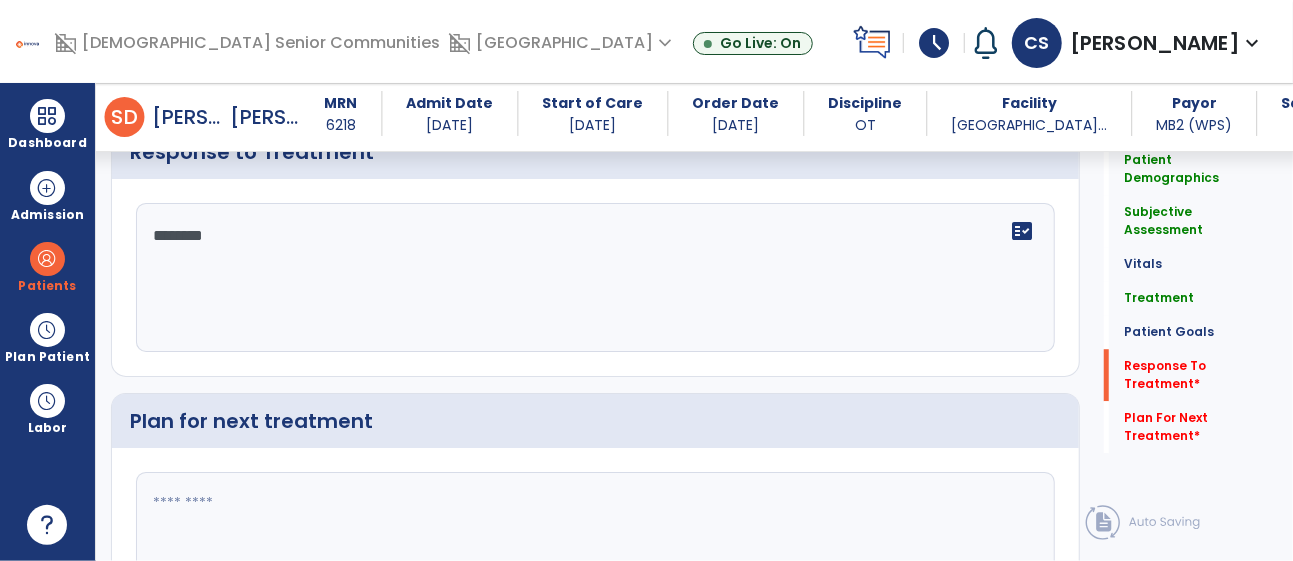 type on "*********" 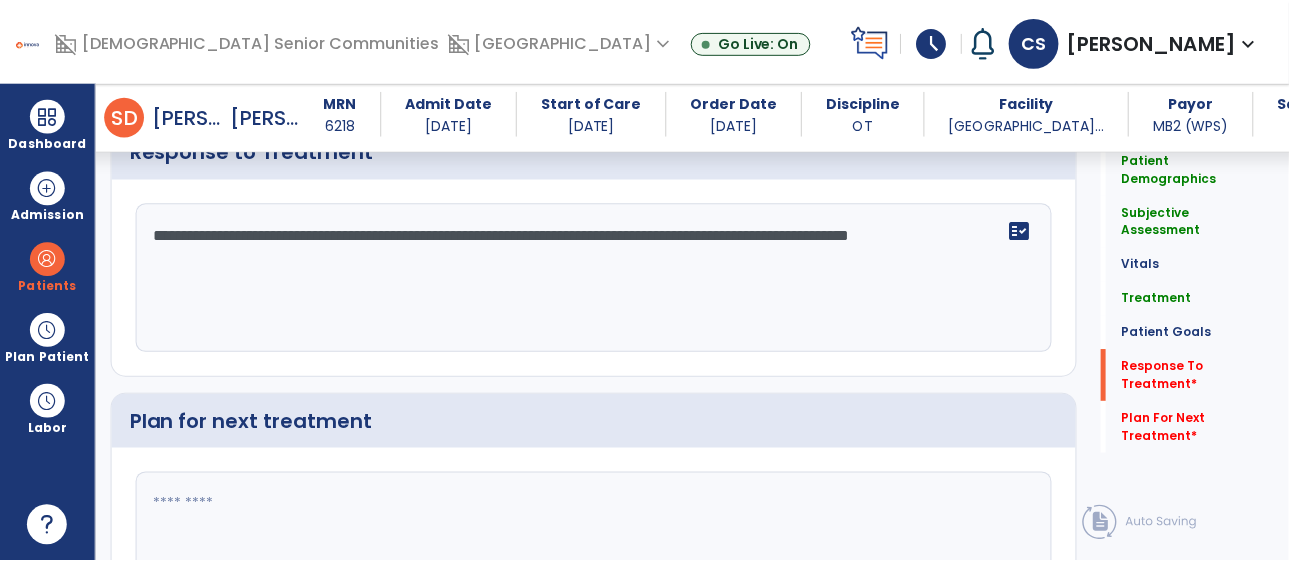 scroll, scrollTop: 2846, scrollLeft: 0, axis: vertical 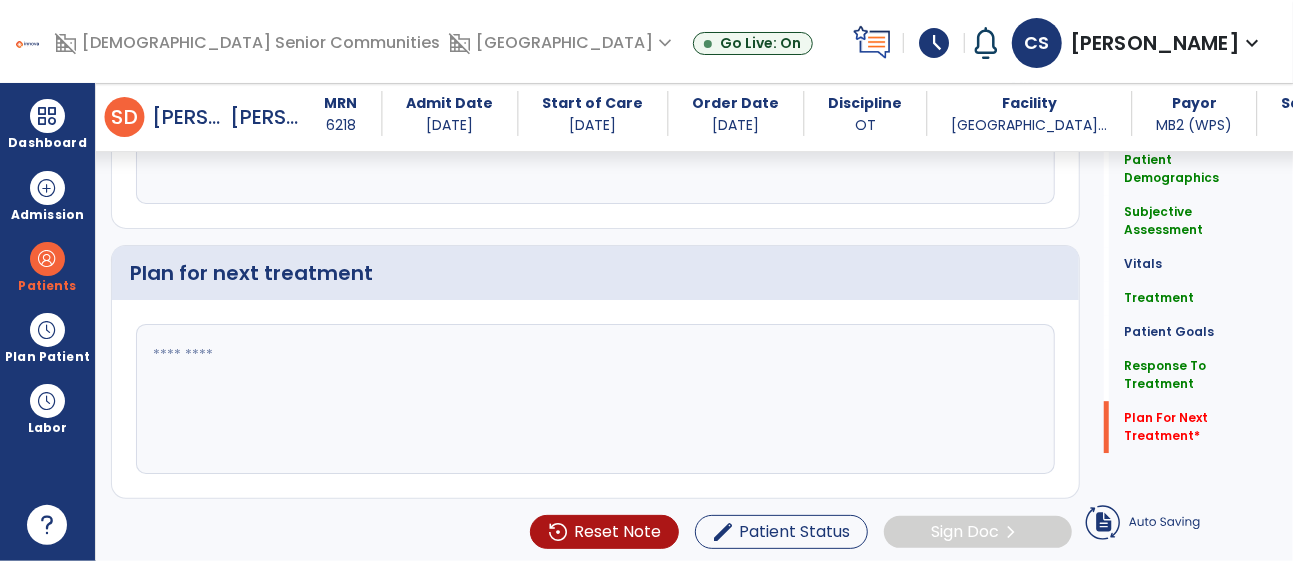 type on "**********" 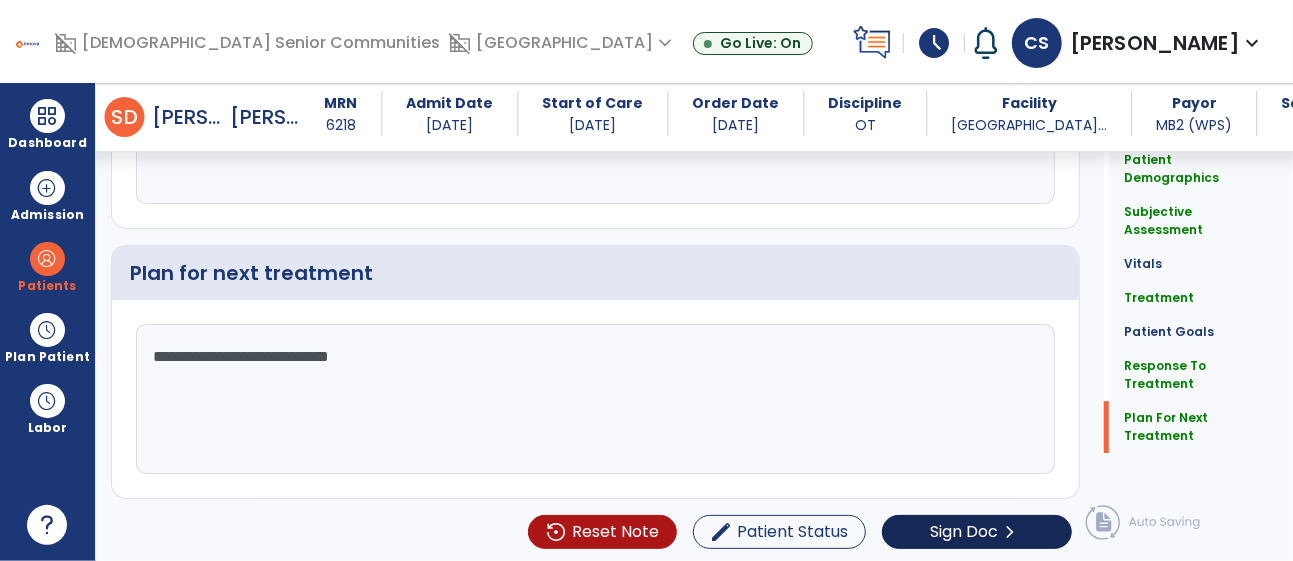 type on "**********" 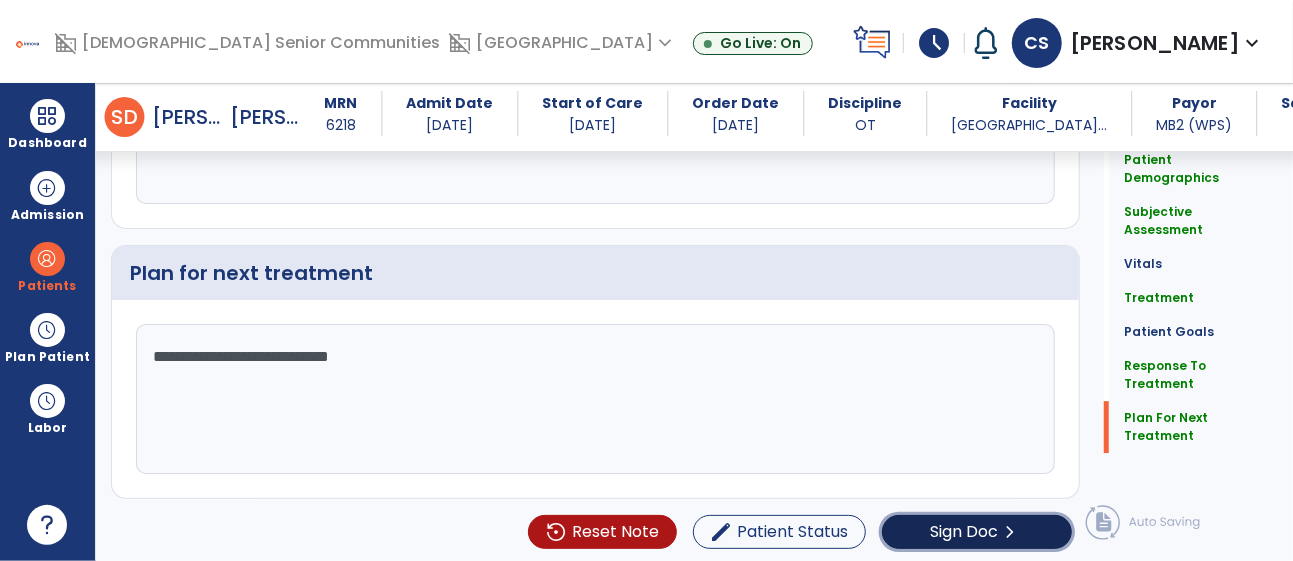 click on "Sign Doc" 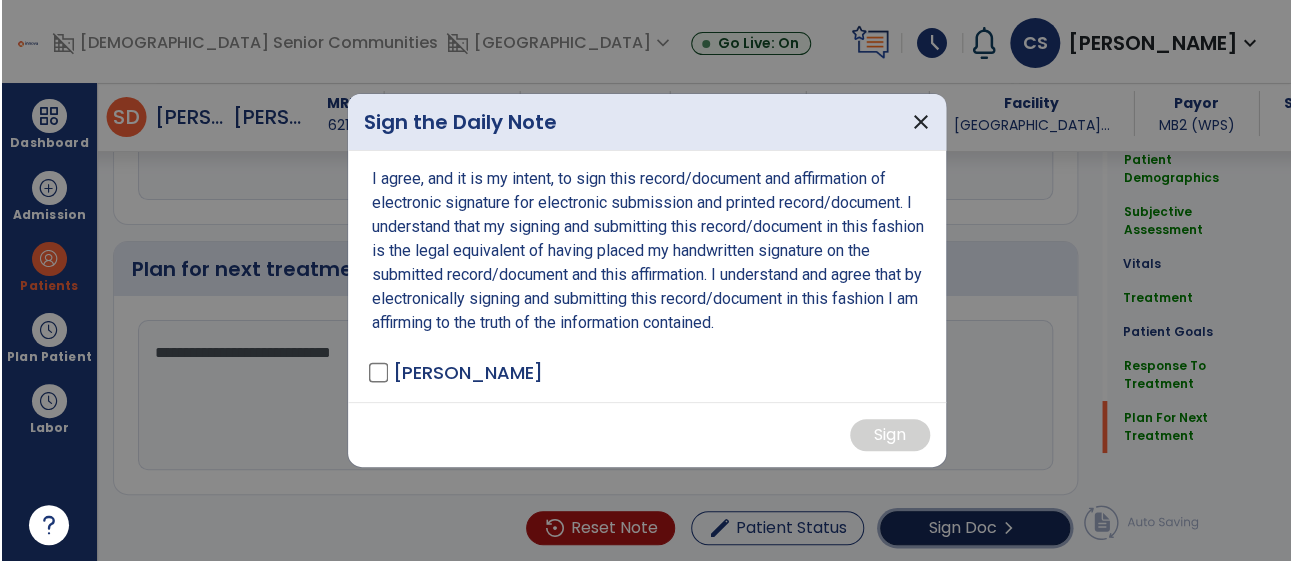 scroll, scrollTop: 2846, scrollLeft: 0, axis: vertical 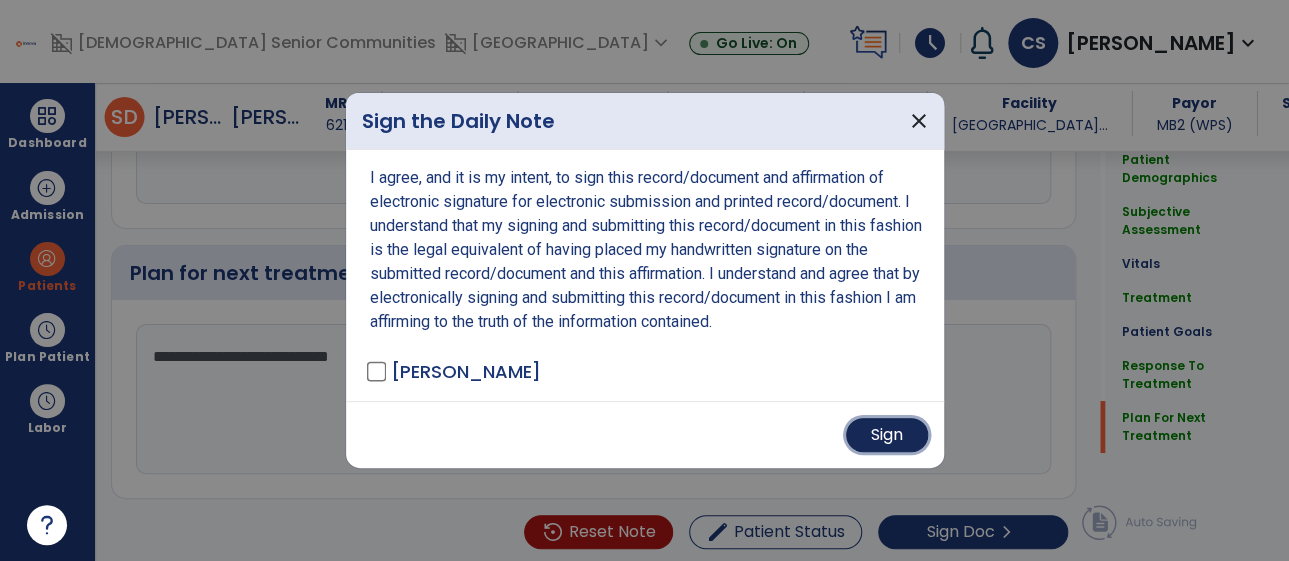 click on "Sign" at bounding box center (887, 435) 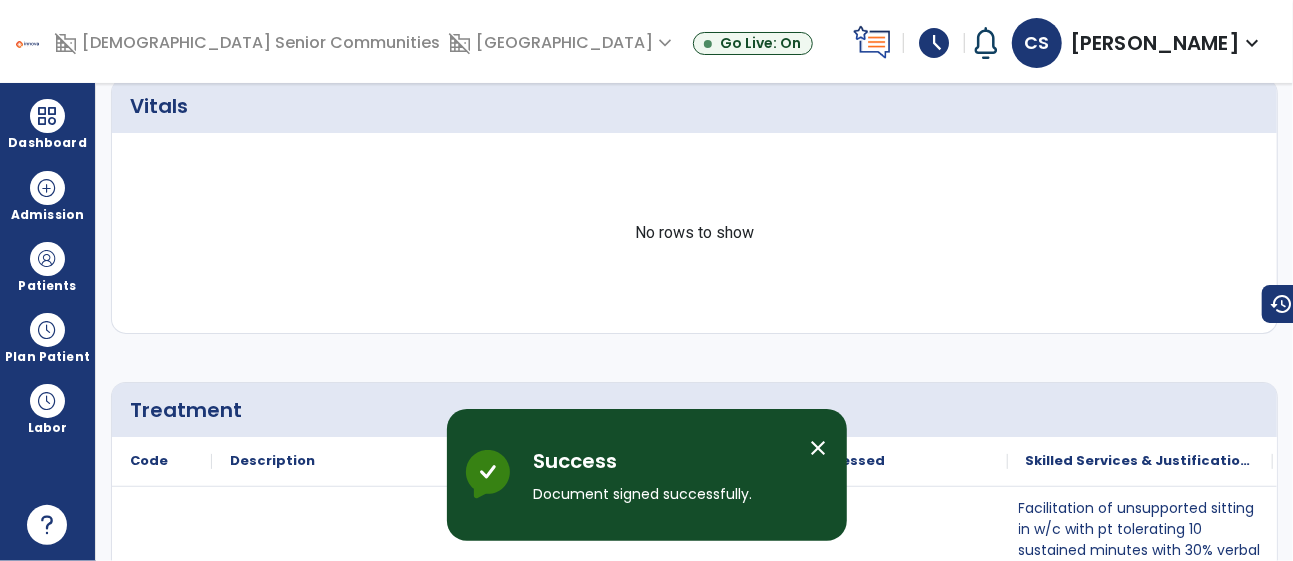 scroll, scrollTop: 0, scrollLeft: 0, axis: both 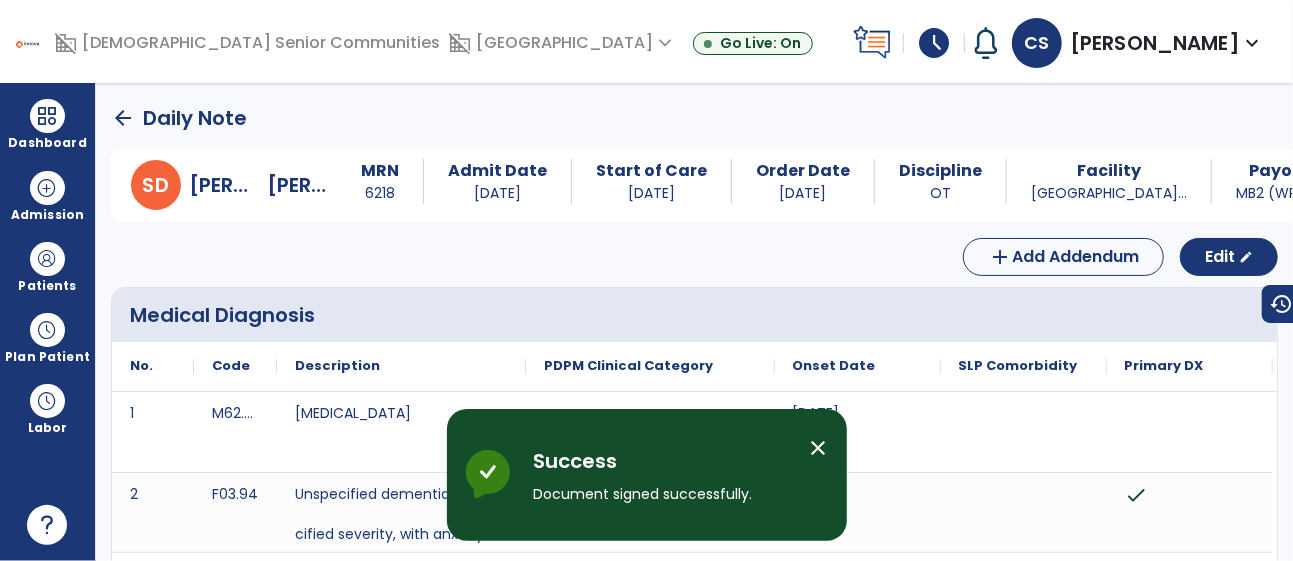 click on "arrow_back" 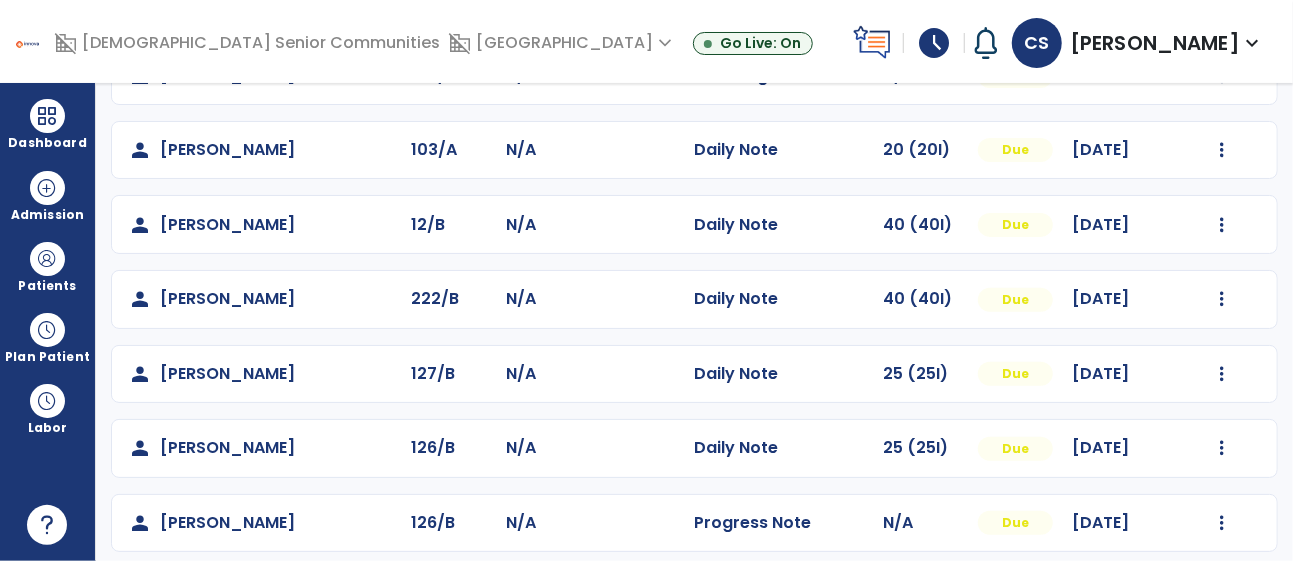 scroll, scrollTop: 399, scrollLeft: 0, axis: vertical 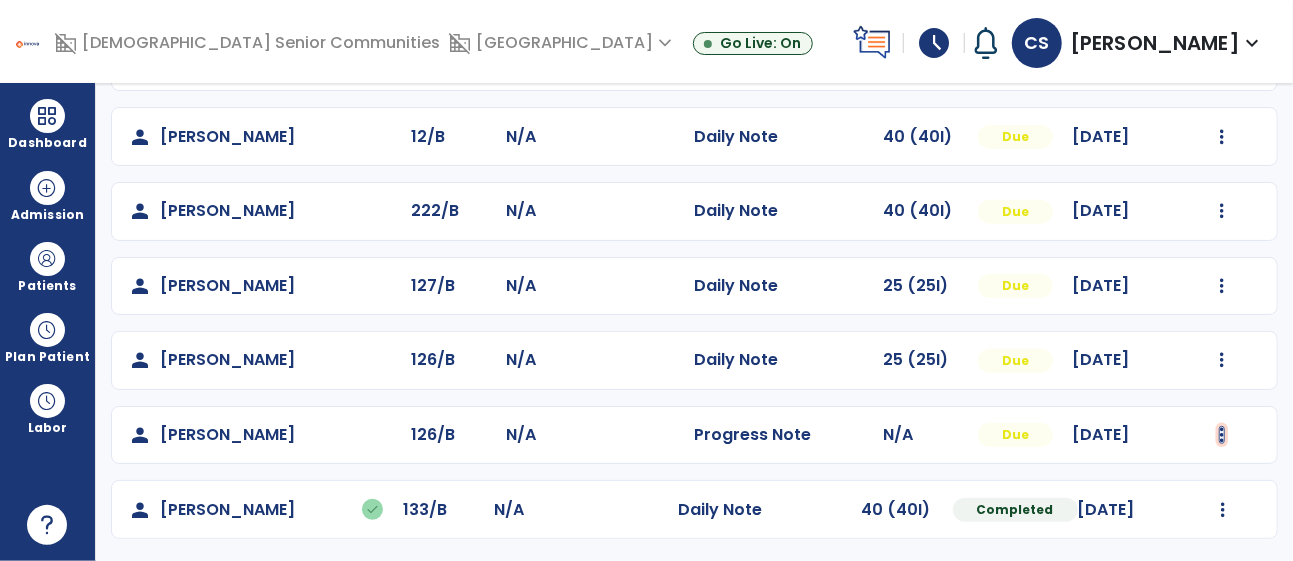 click at bounding box center [1222, -87] 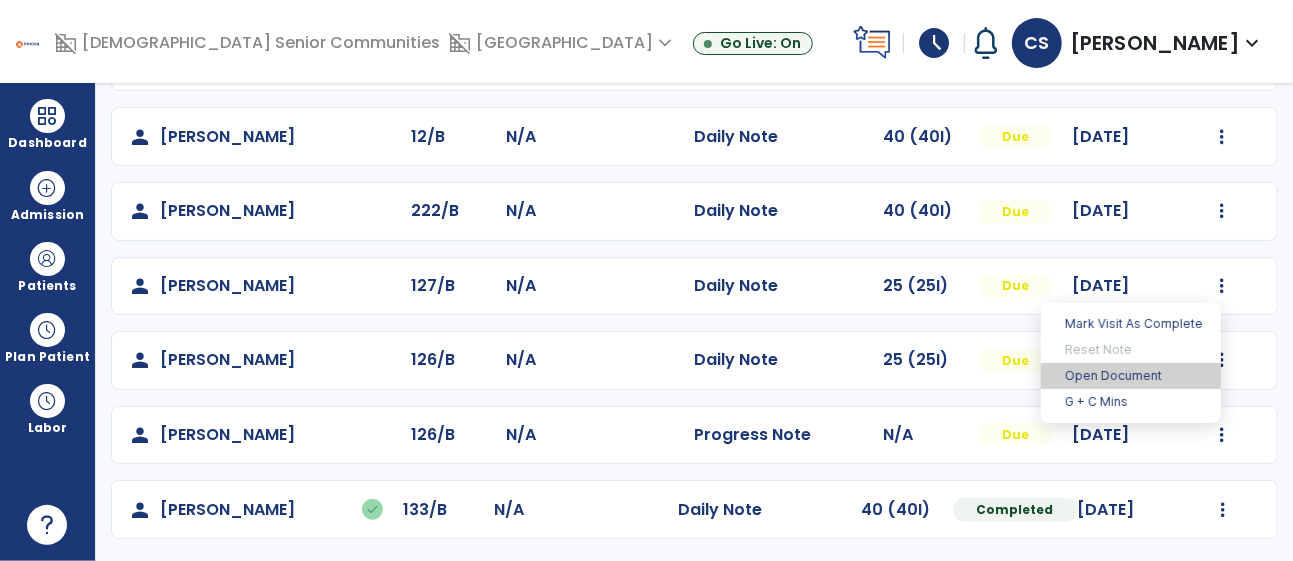 click on "Open Document" at bounding box center [1131, 376] 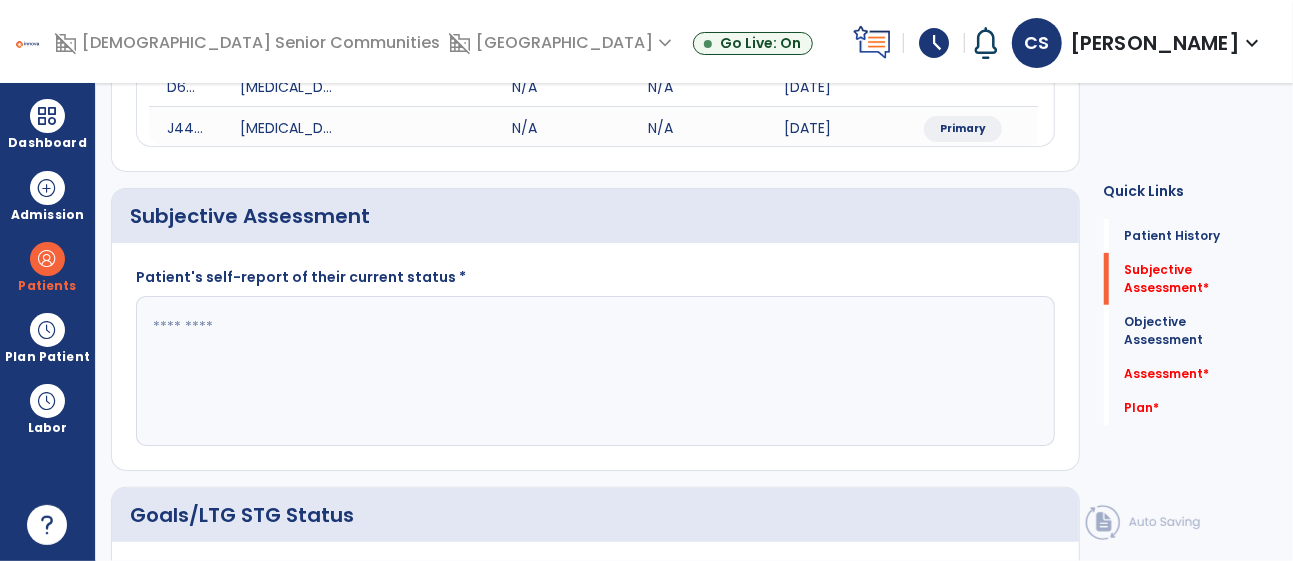 click 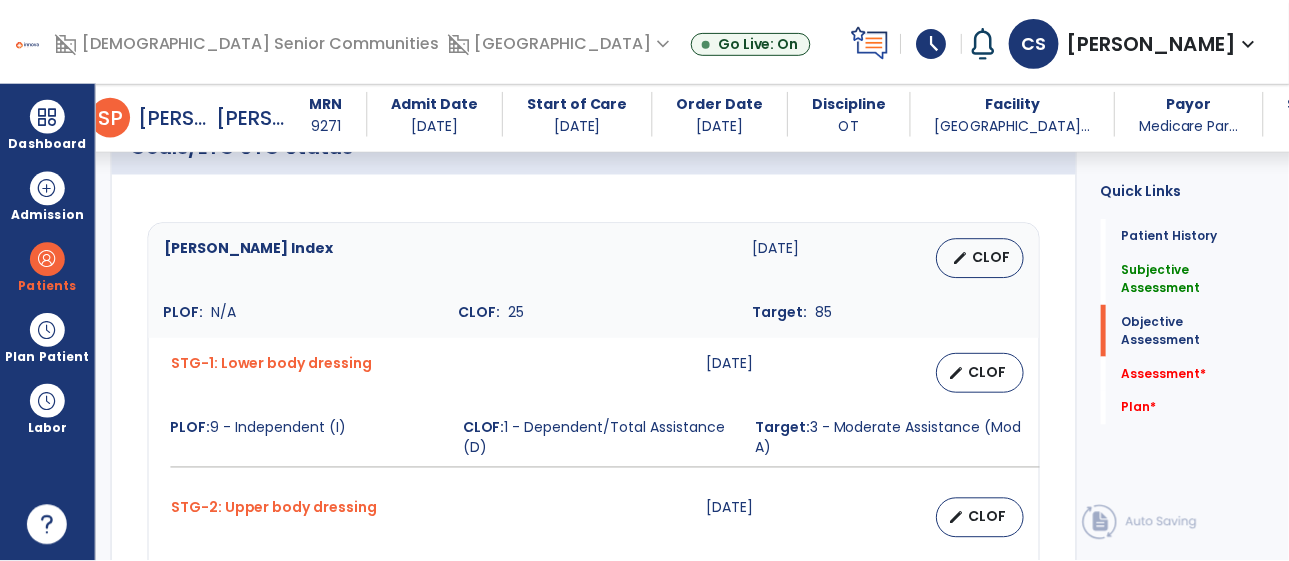 scroll, scrollTop: 782, scrollLeft: 0, axis: vertical 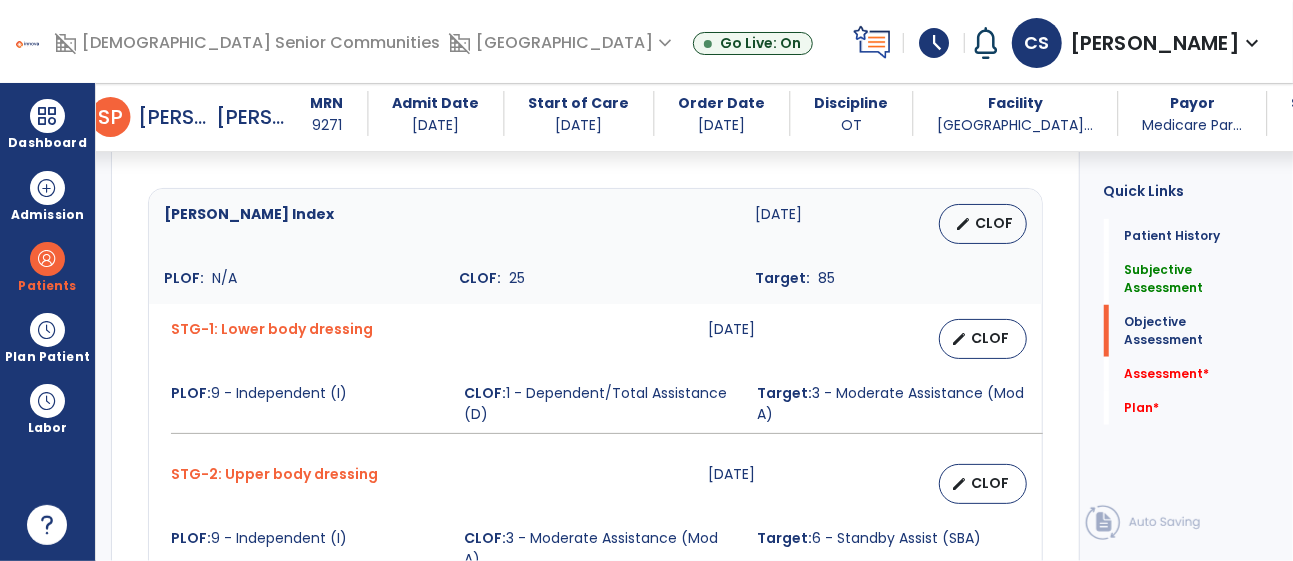 type on "**********" 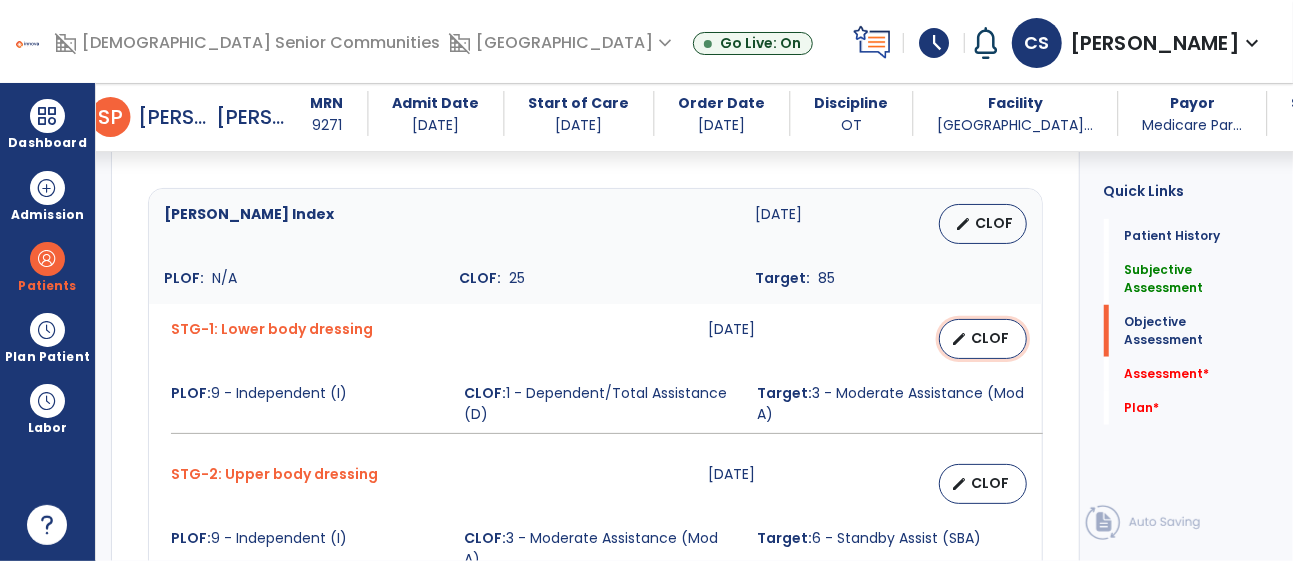 click on "CLOF" at bounding box center (991, 338) 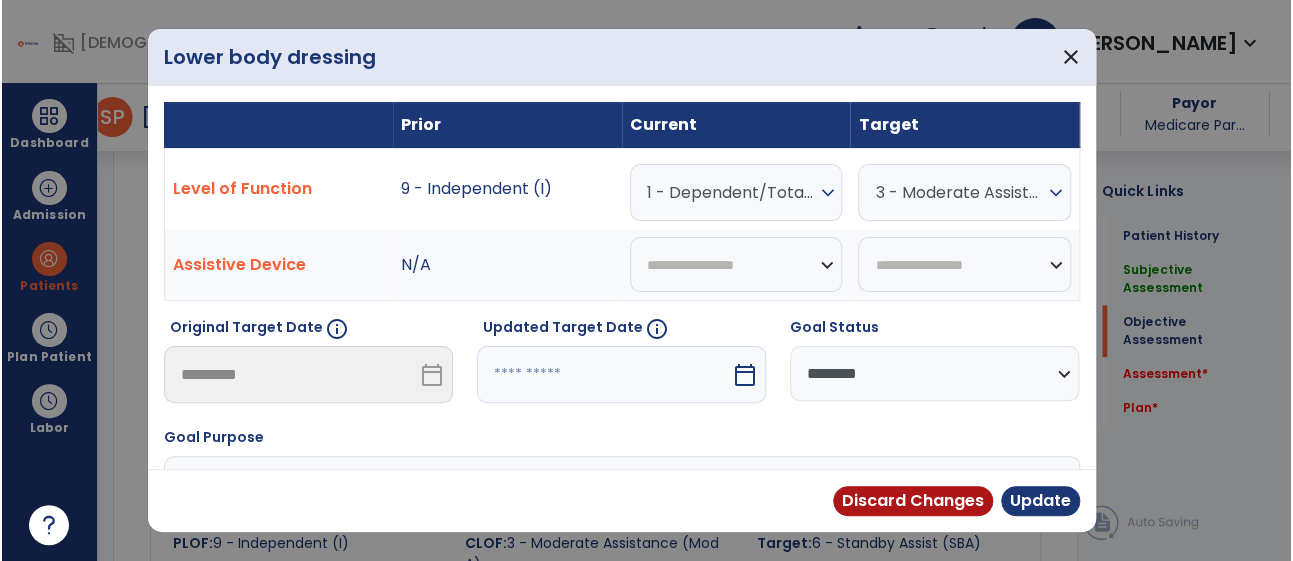 scroll, scrollTop: 782, scrollLeft: 0, axis: vertical 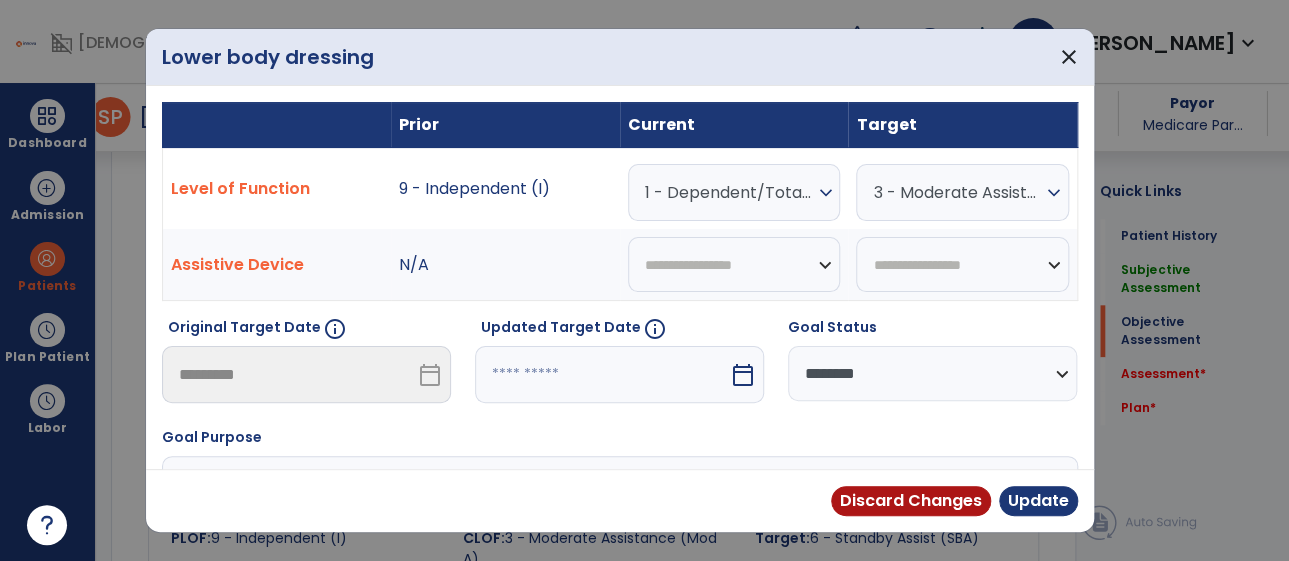 click on "1 - Dependent/Total Assistance (D)" at bounding box center (729, 192) 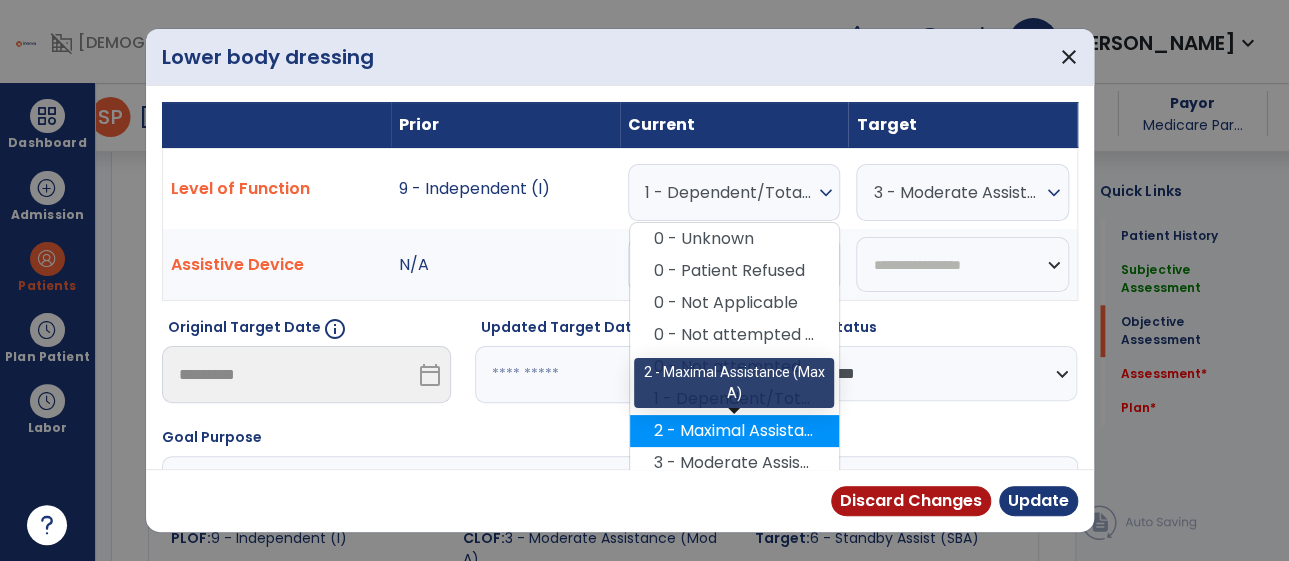 click on "2 - Maximal Assistance (Max A)" at bounding box center [734, 431] 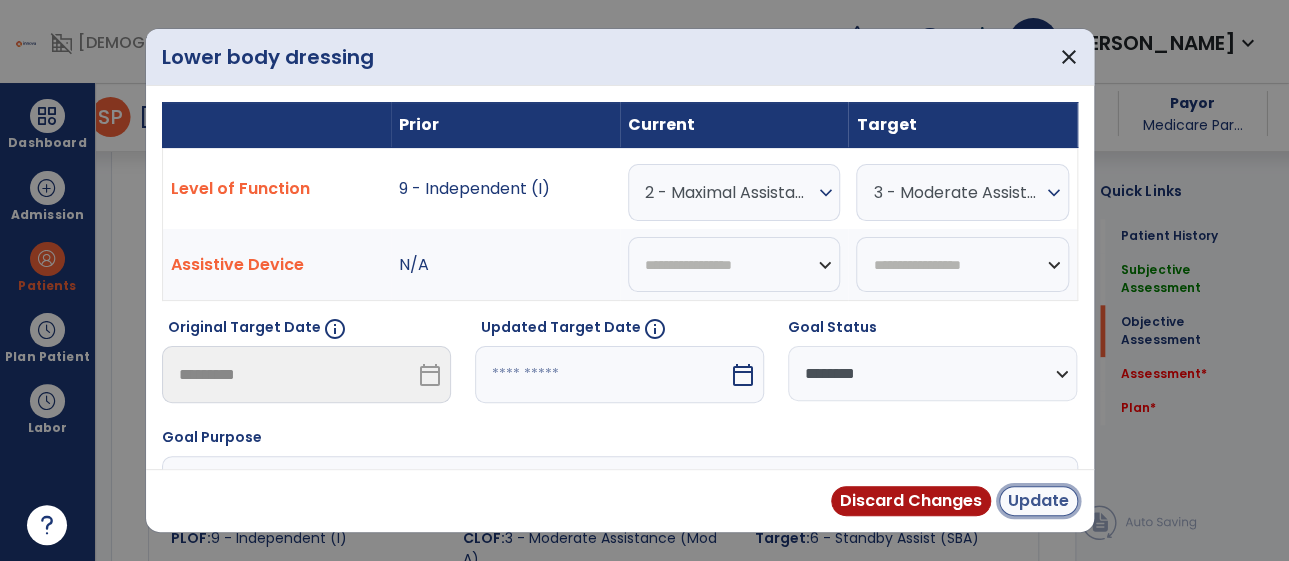click on "Update" at bounding box center [1038, 501] 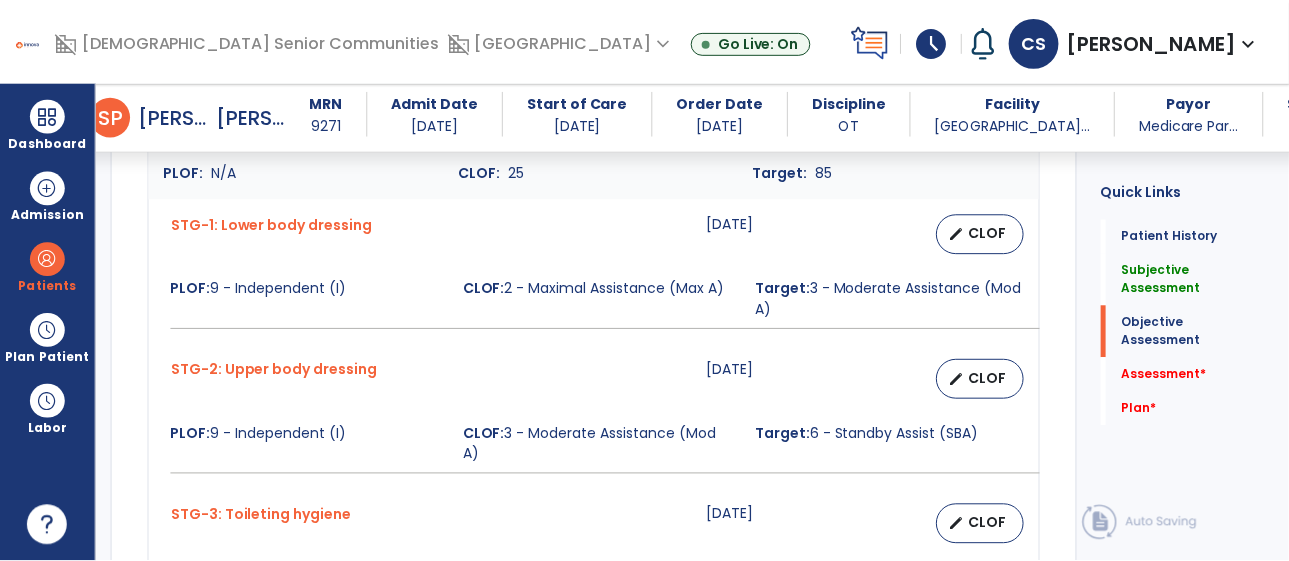 scroll, scrollTop: 884, scrollLeft: 0, axis: vertical 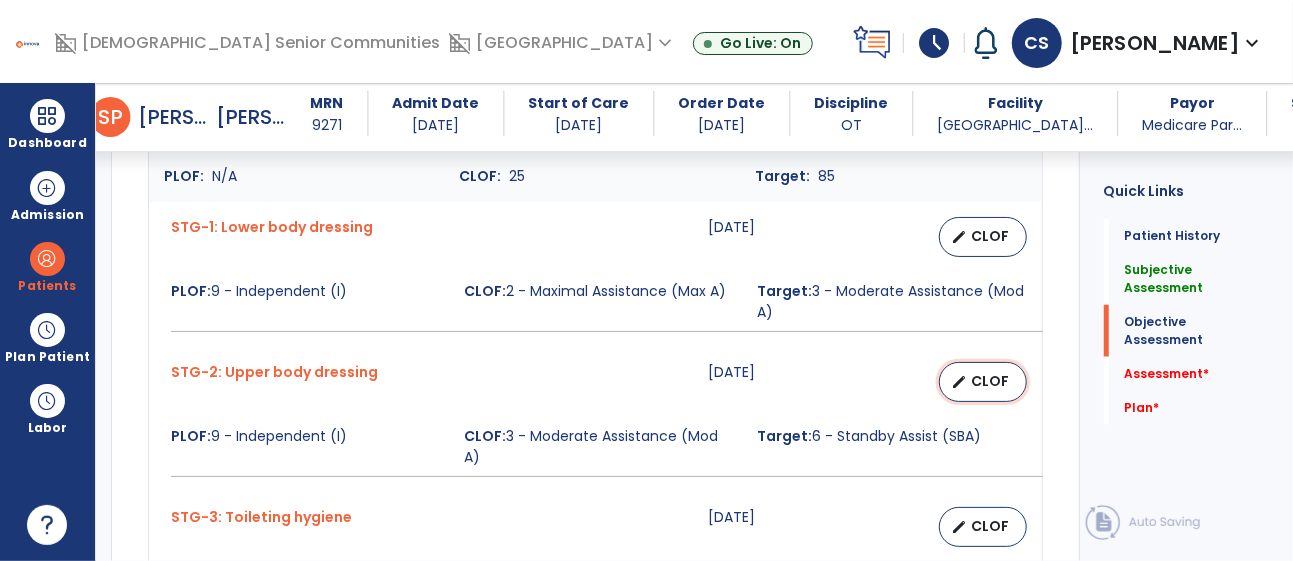 click on "CLOF" at bounding box center (991, 381) 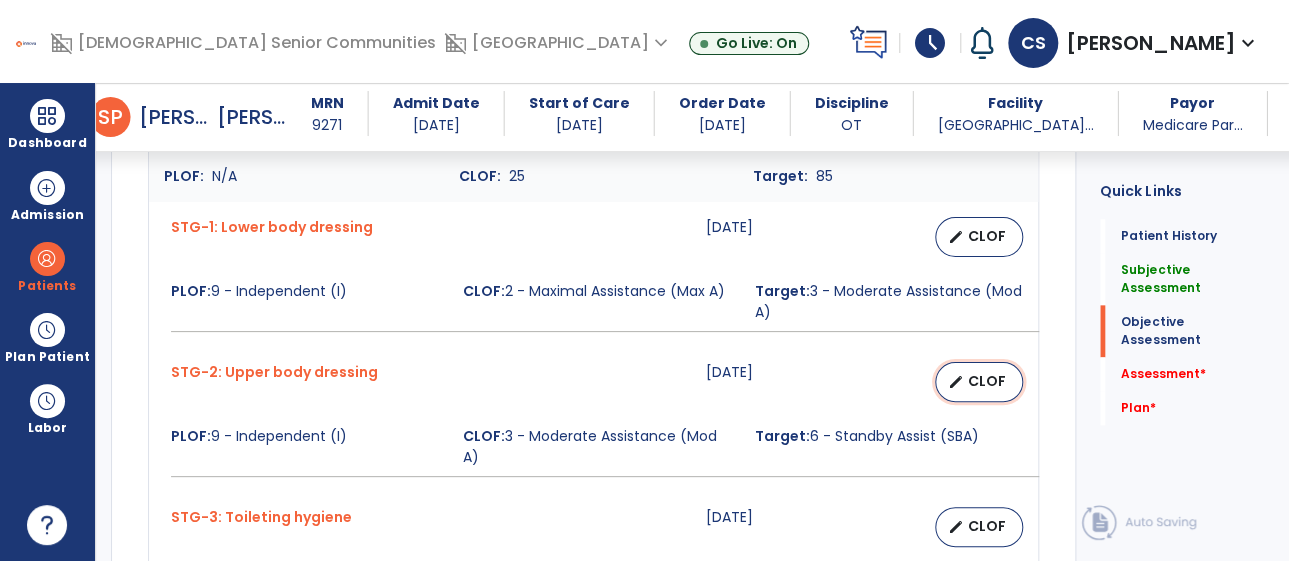 select on "********" 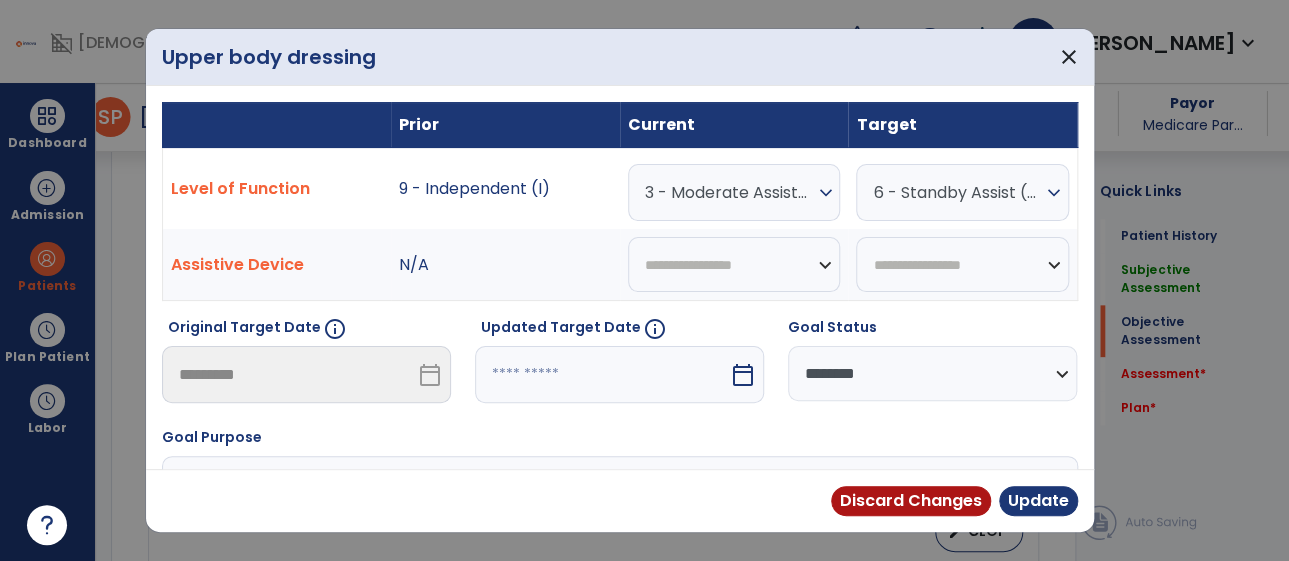 scroll, scrollTop: 884, scrollLeft: 0, axis: vertical 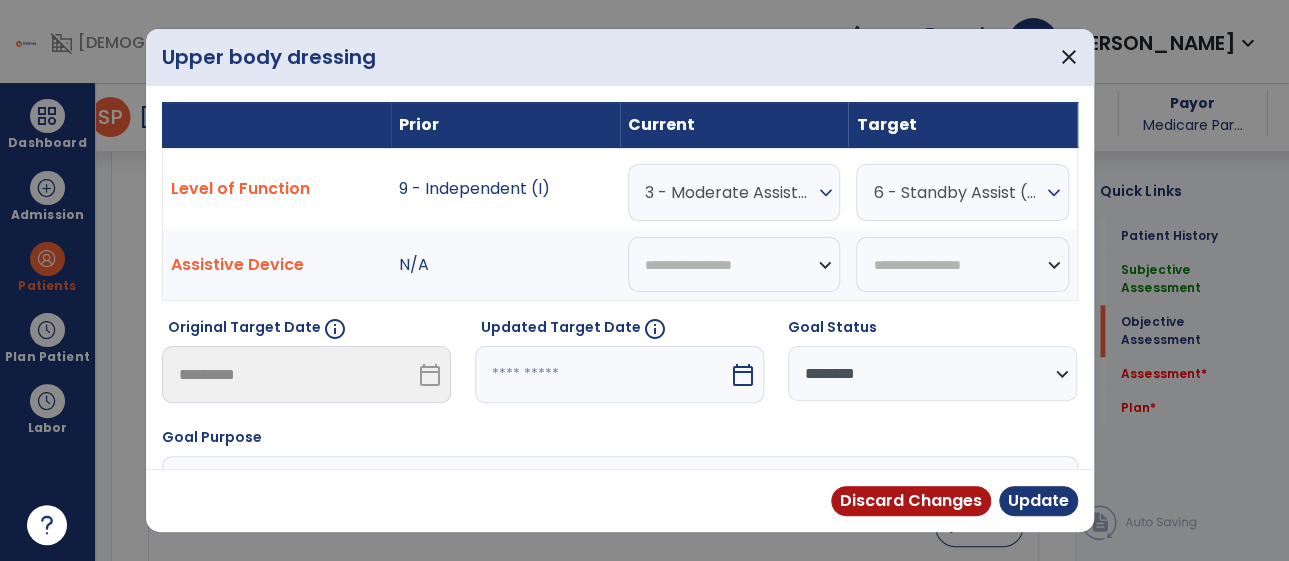 click on "3 - Moderate Assistance (Mod A)" at bounding box center [729, 192] 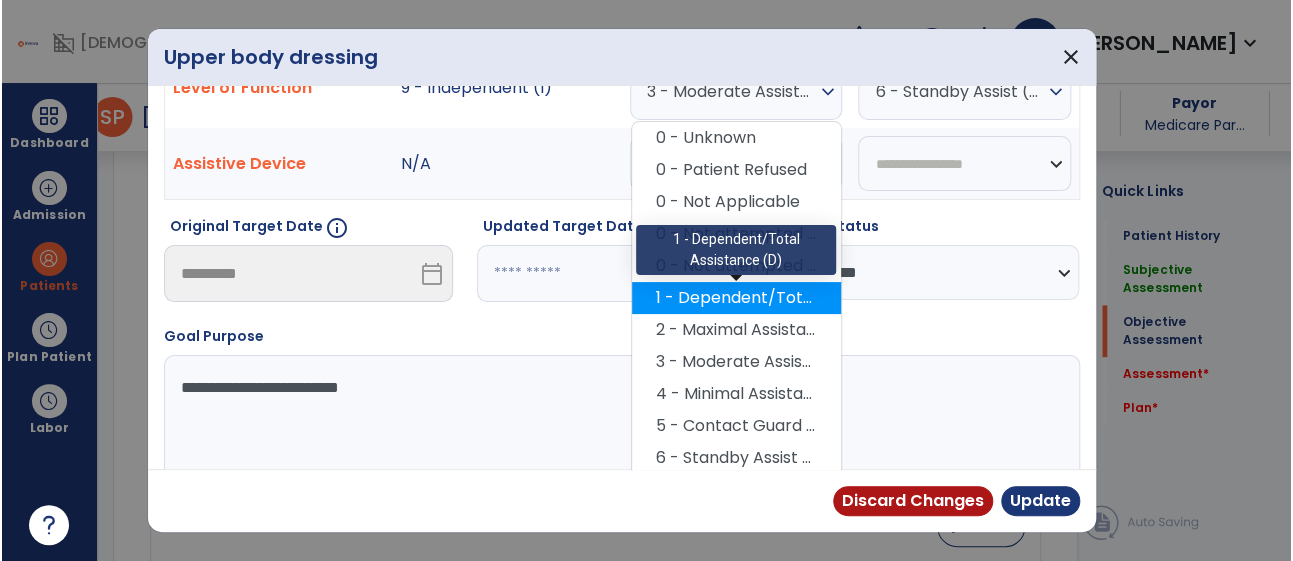scroll, scrollTop: 112, scrollLeft: 0, axis: vertical 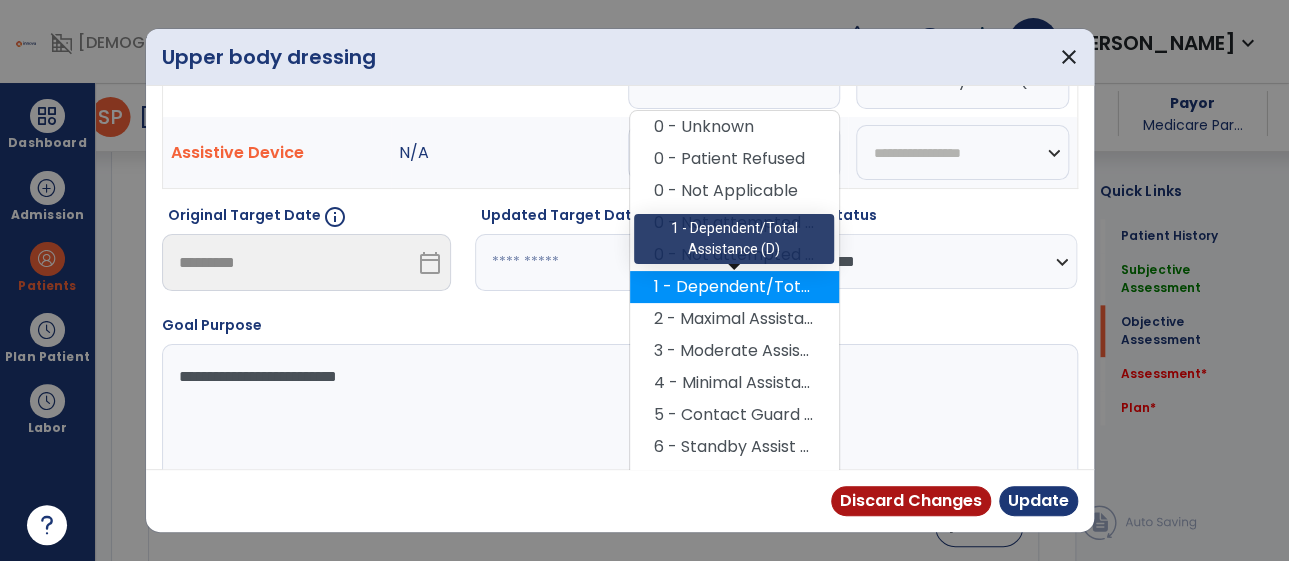 click on "4 - Minimal Assistance (Min A)" at bounding box center [734, 383] 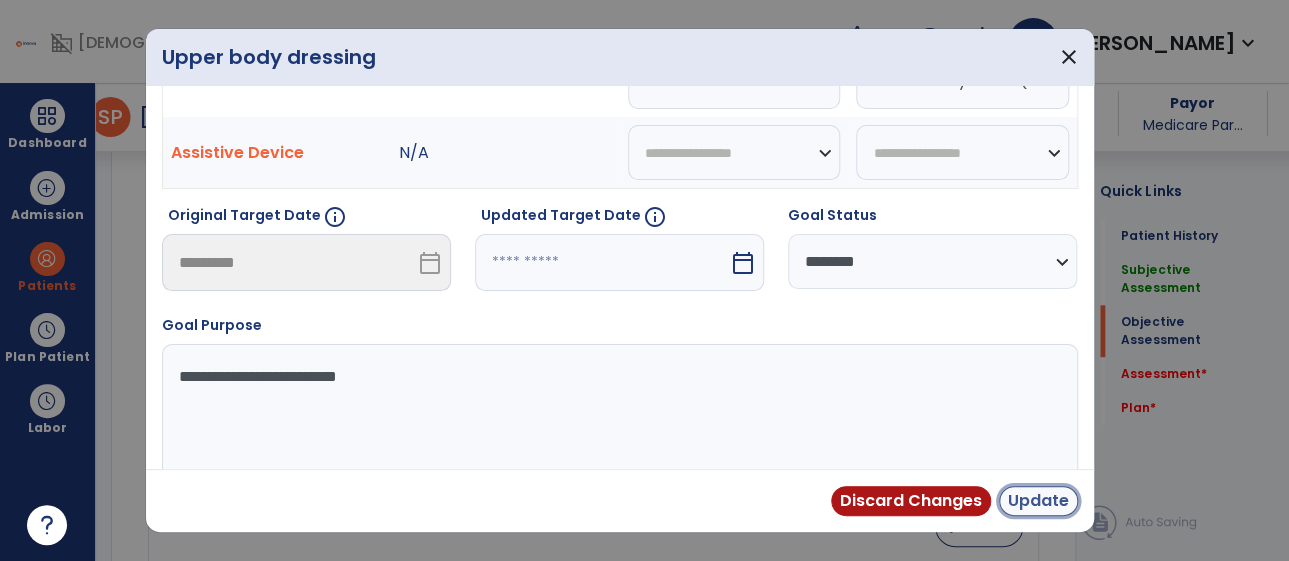 click on "Update" at bounding box center [1038, 501] 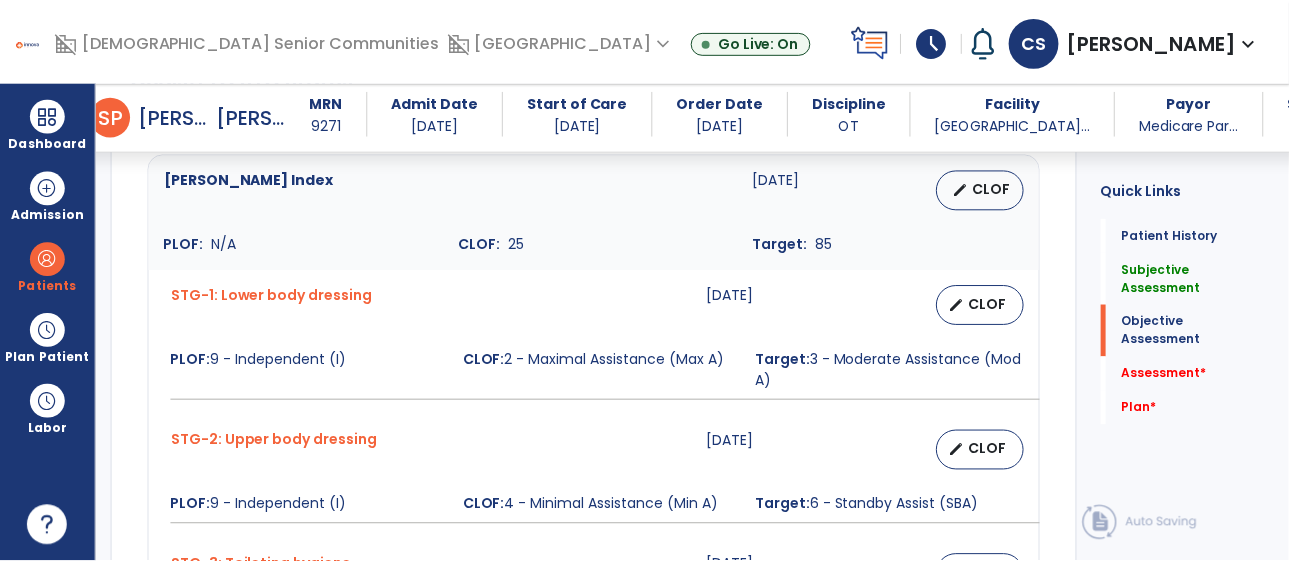 scroll, scrollTop: 823, scrollLeft: 0, axis: vertical 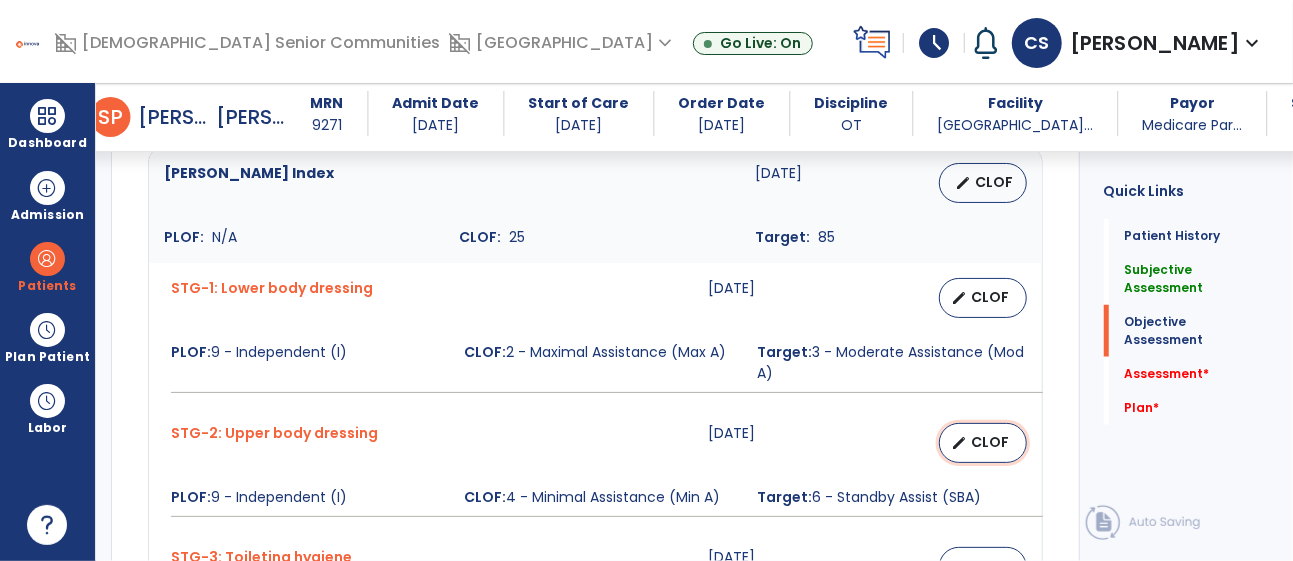click on "CLOF" at bounding box center (991, 442) 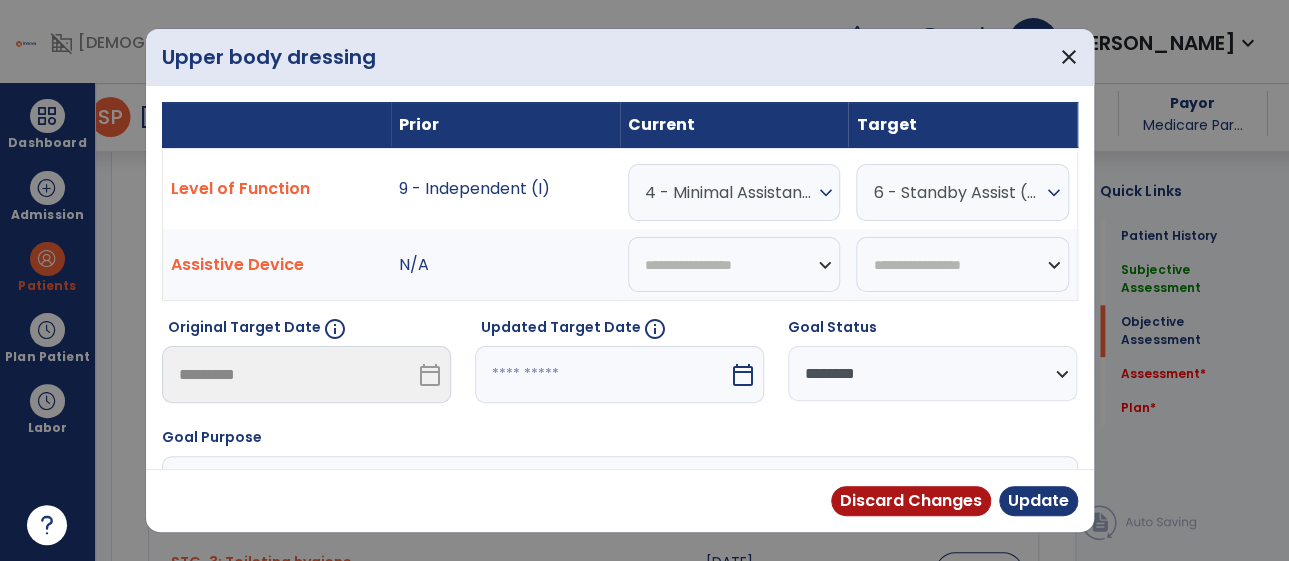 scroll, scrollTop: 823, scrollLeft: 0, axis: vertical 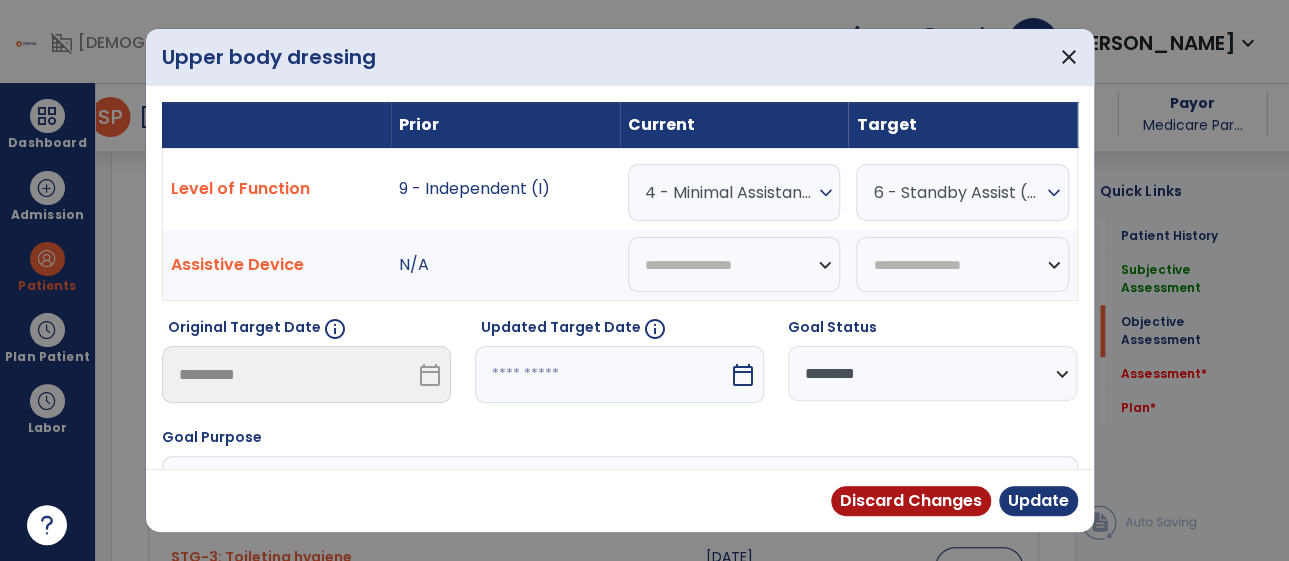 click on "calendar_today" at bounding box center [743, 375] 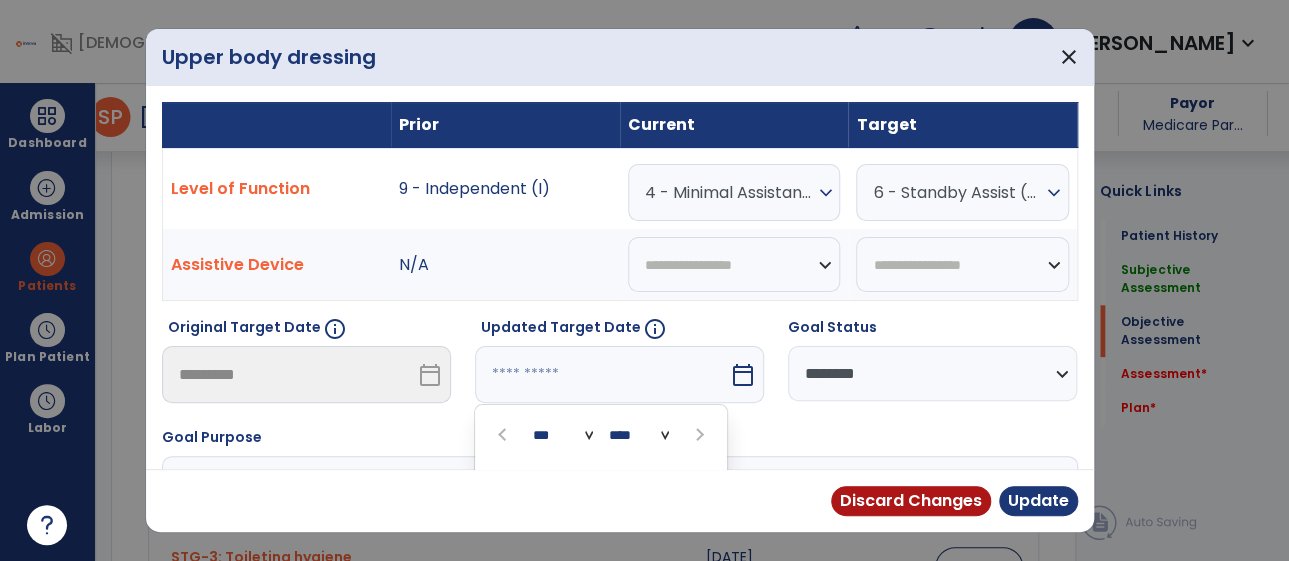 scroll, scrollTop: 229, scrollLeft: 0, axis: vertical 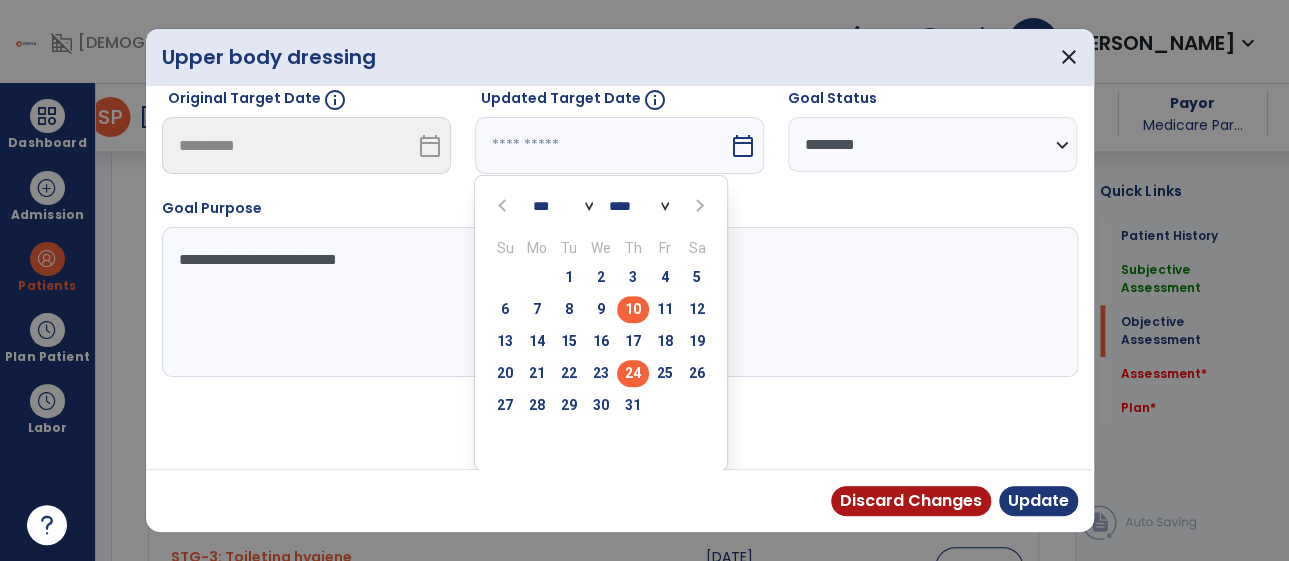 click on "24" at bounding box center [633, 373] 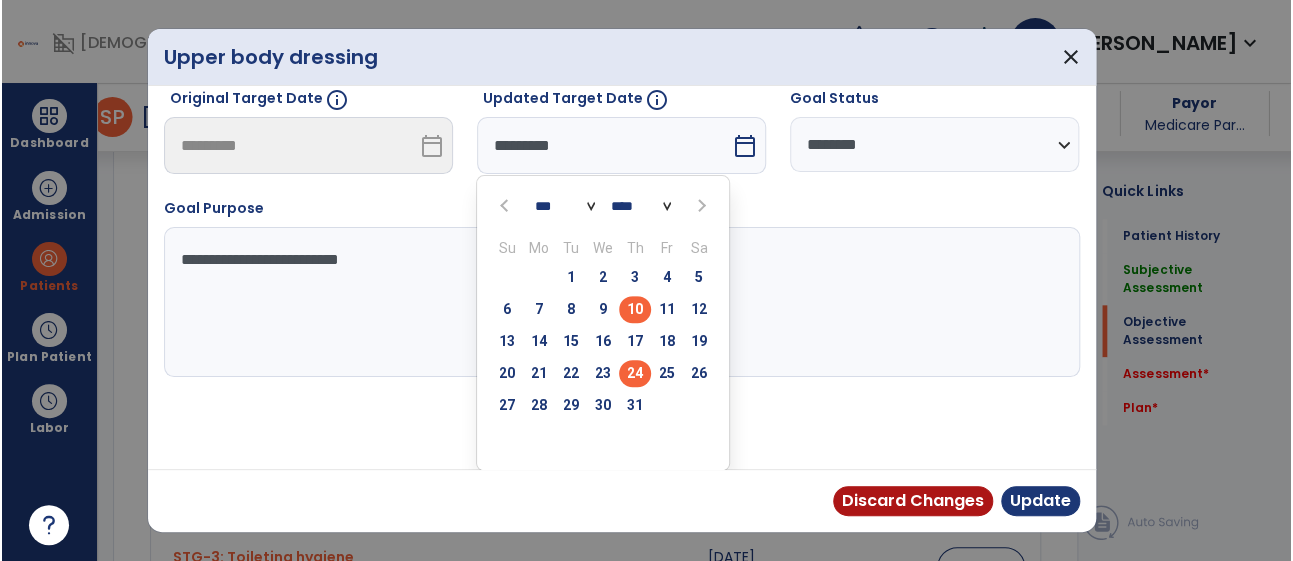 scroll, scrollTop: 151, scrollLeft: 0, axis: vertical 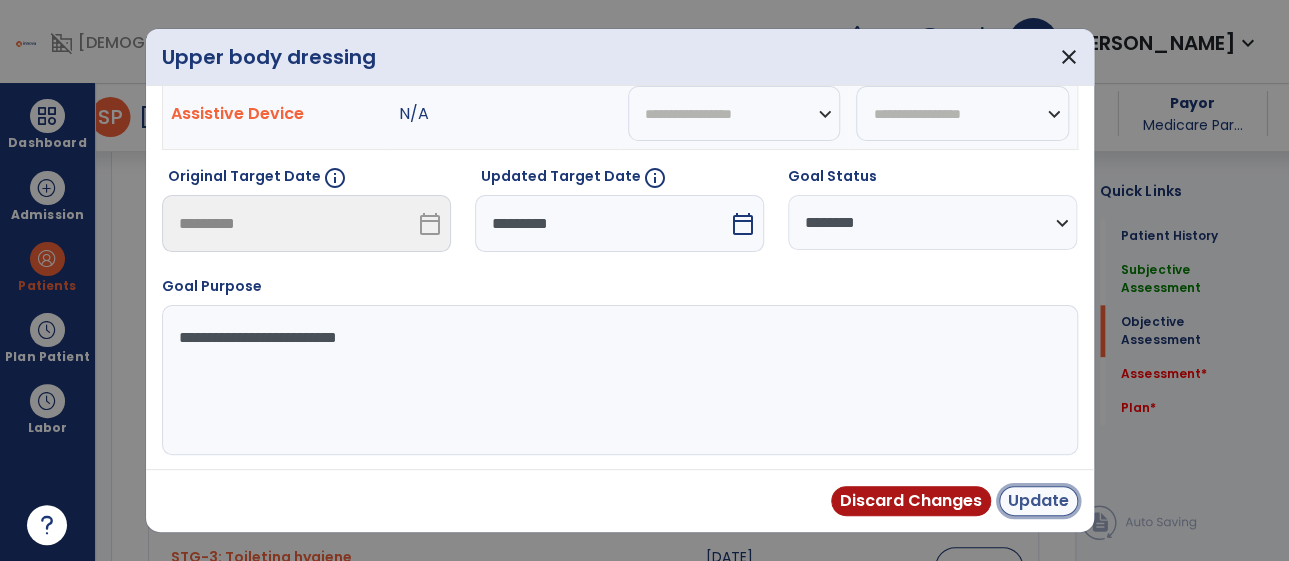 click on "Update" at bounding box center [1038, 501] 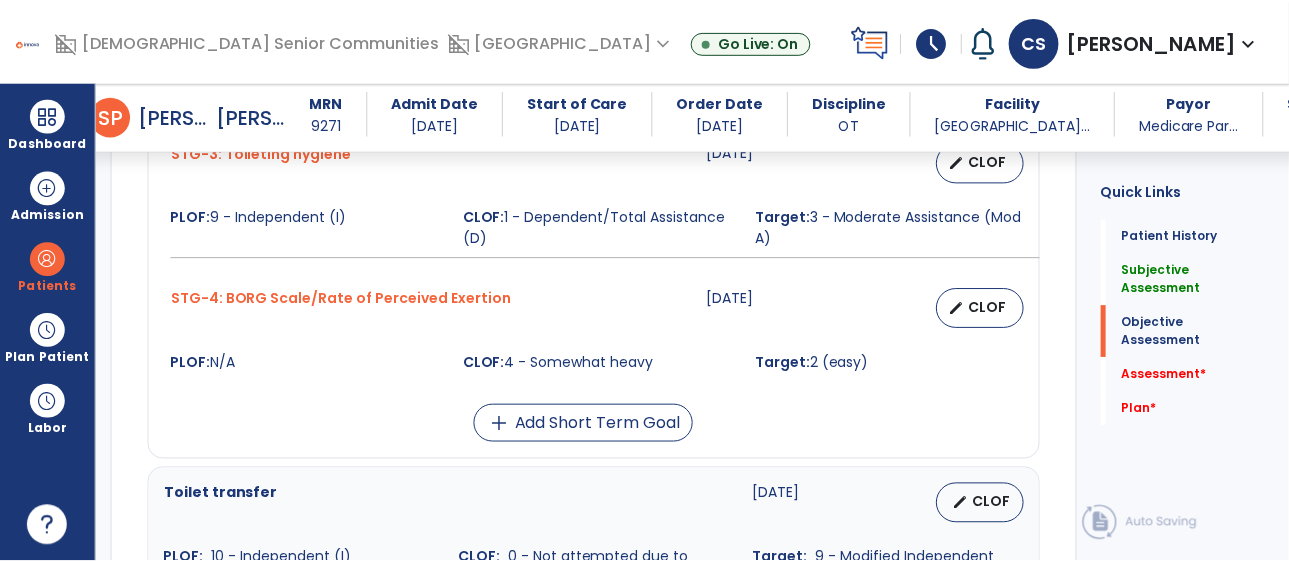 scroll, scrollTop: 1231, scrollLeft: 0, axis: vertical 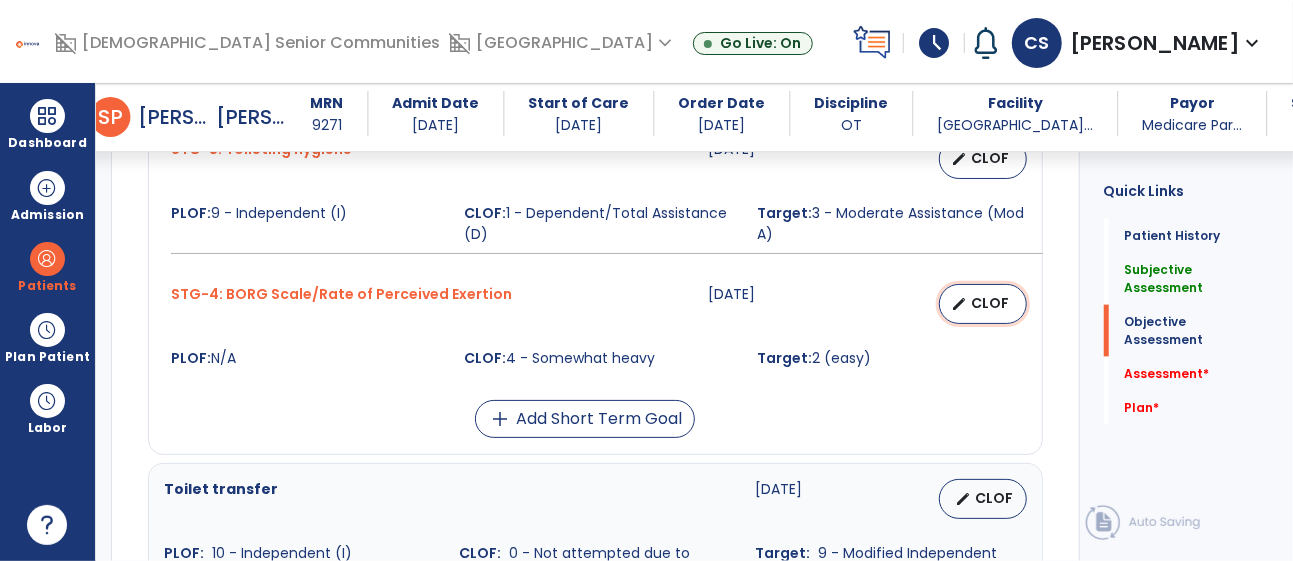 click on "edit   CLOF" at bounding box center [983, 304] 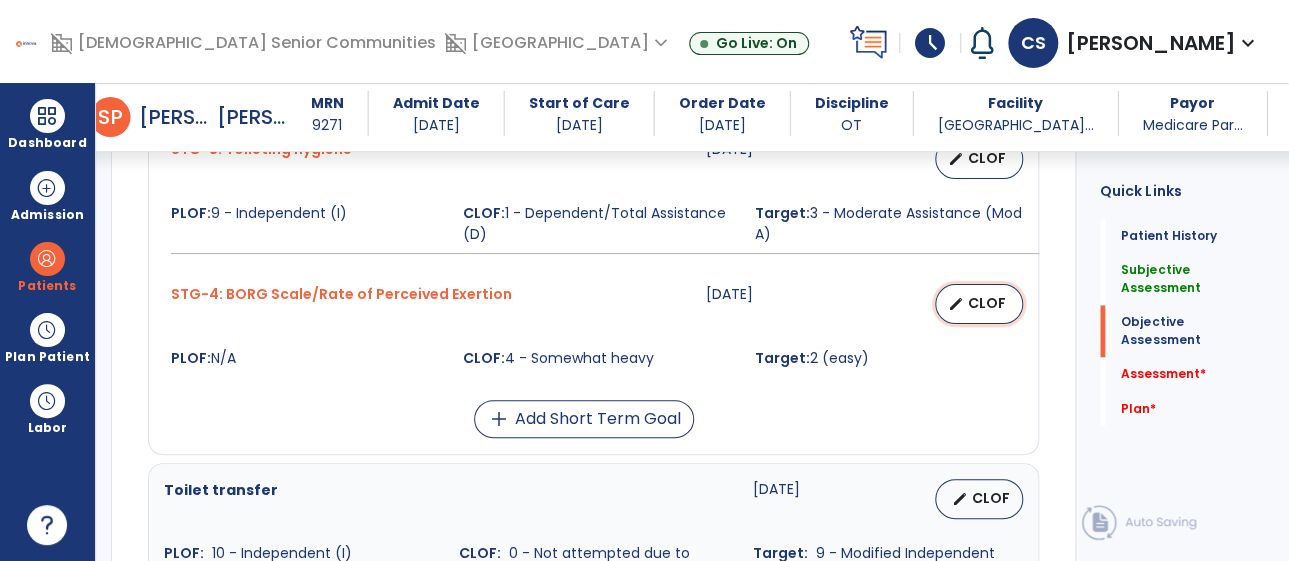 select on "********" 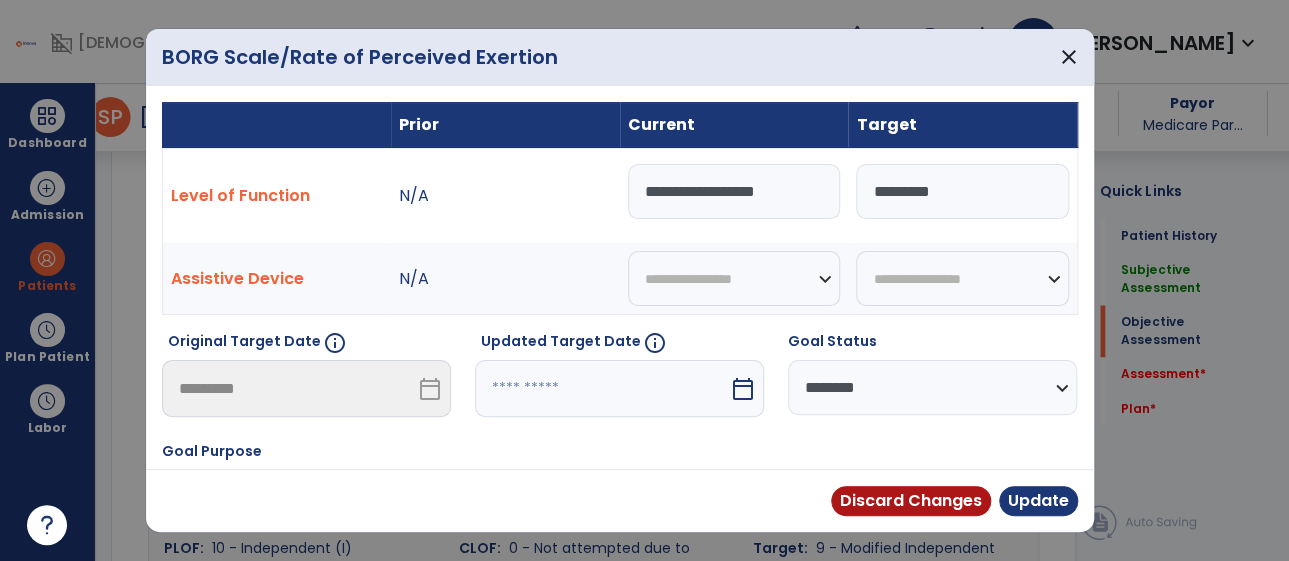 scroll, scrollTop: 1231, scrollLeft: 0, axis: vertical 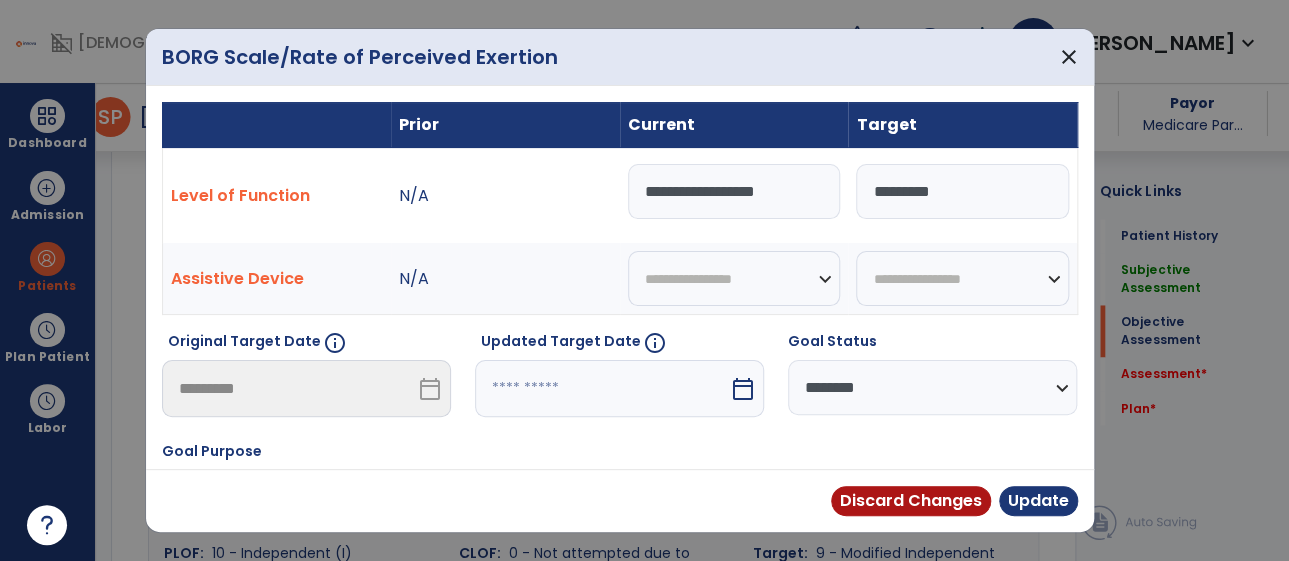 click on "calendar_today" at bounding box center [743, 389] 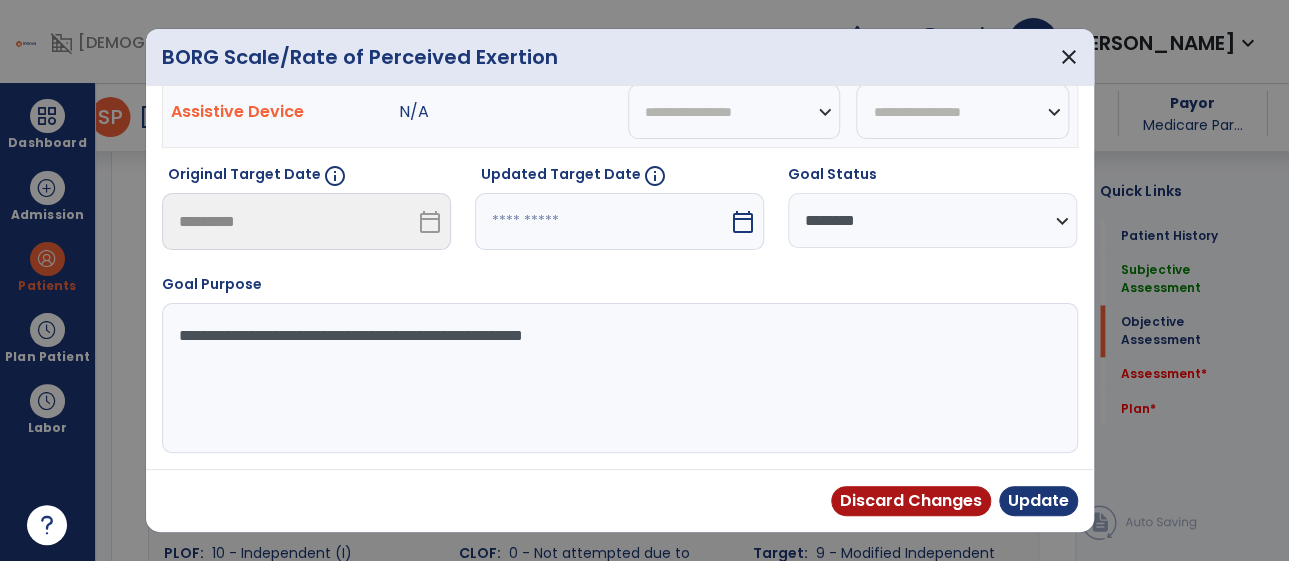select on "*" 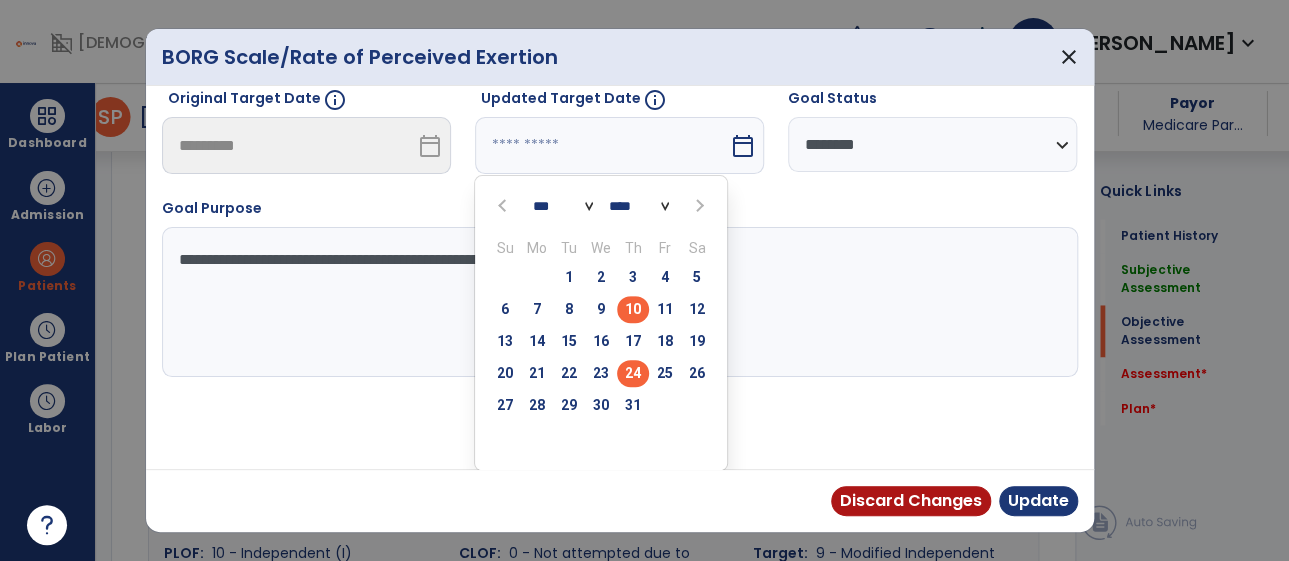 click on "24" at bounding box center (633, 373) 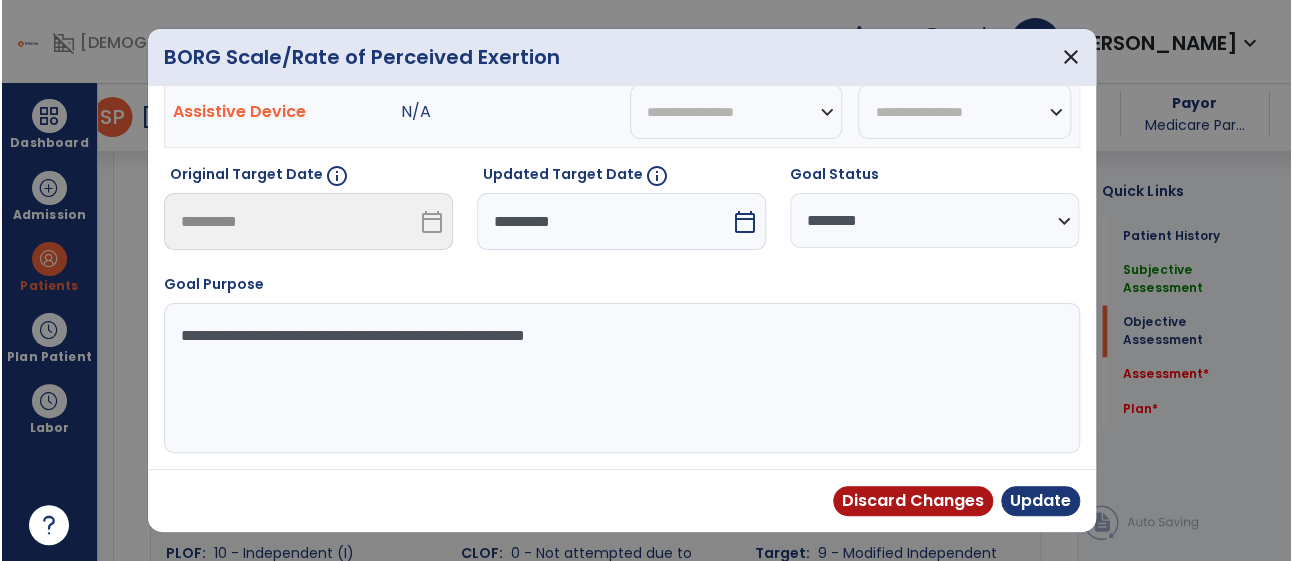 scroll, scrollTop: 165, scrollLeft: 0, axis: vertical 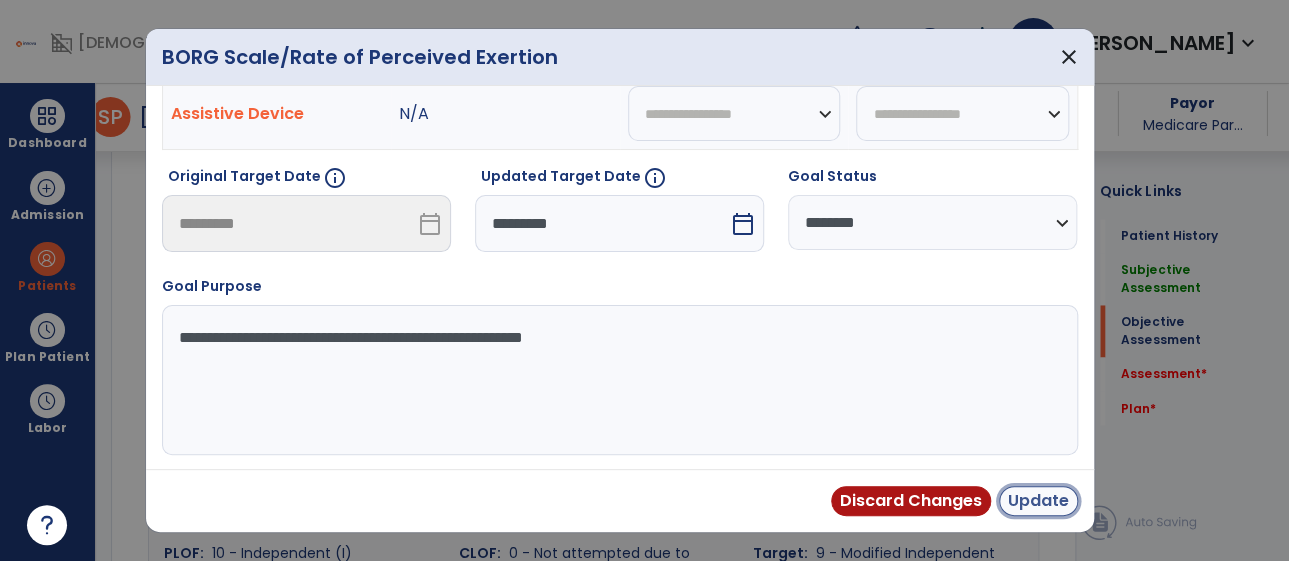click on "Update" at bounding box center (1038, 501) 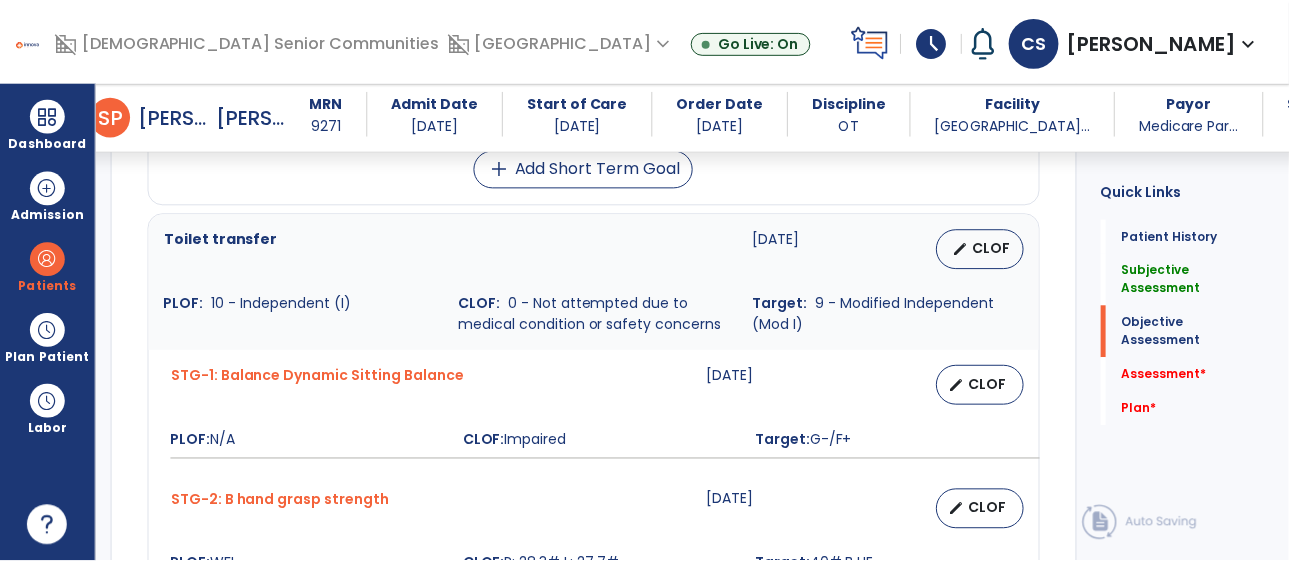 scroll, scrollTop: 1484, scrollLeft: 0, axis: vertical 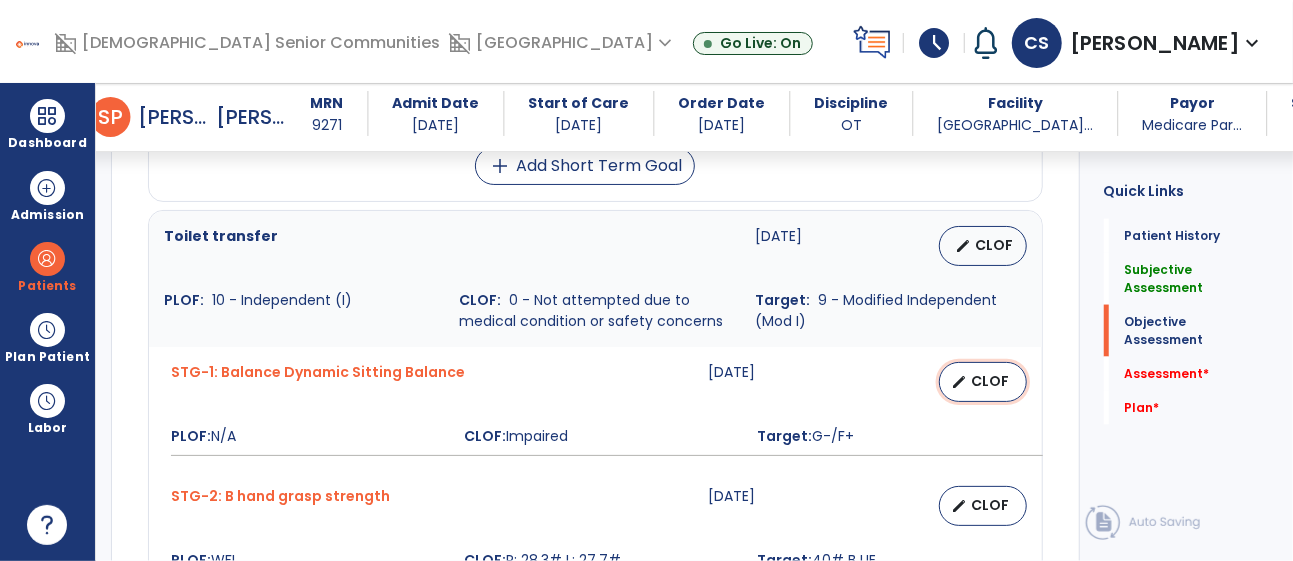 click on "CLOF" at bounding box center [991, 381] 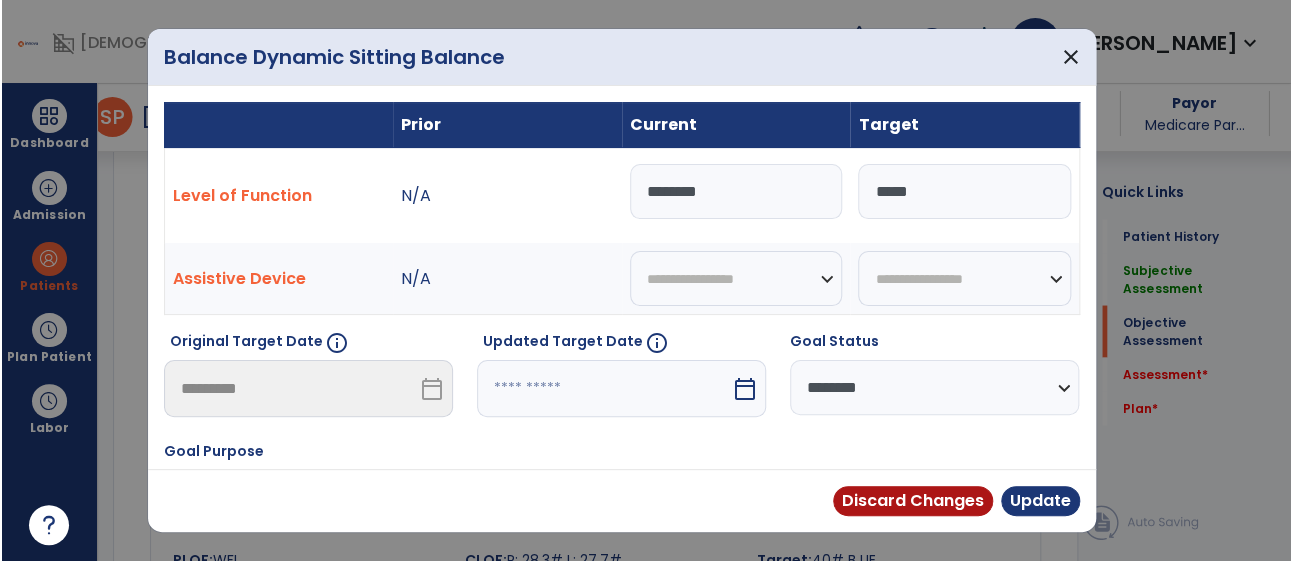 scroll, scrollTop: 1484, scrollLeft: 0, axis: vertical 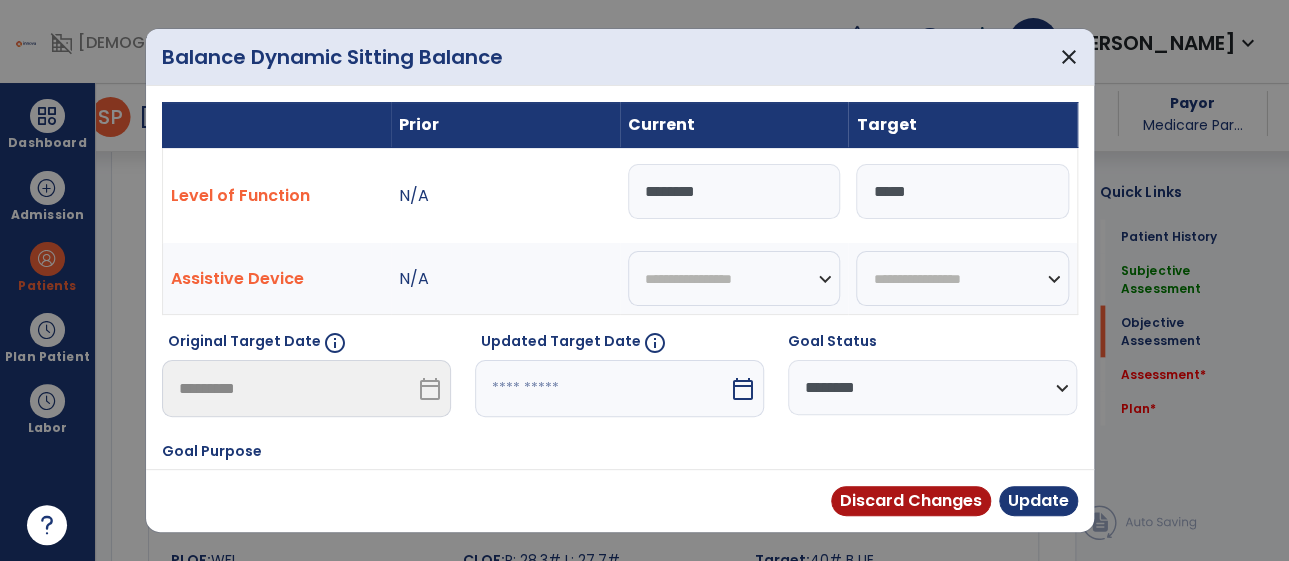 click on "********" at bounding box center (734, 191) 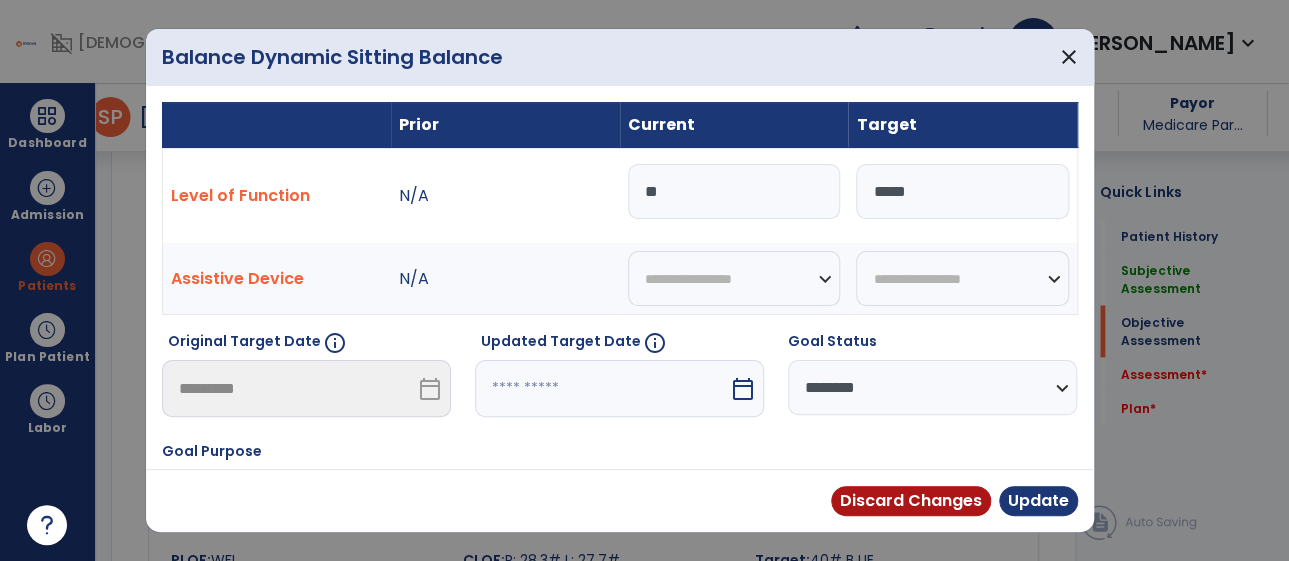 type on "*" 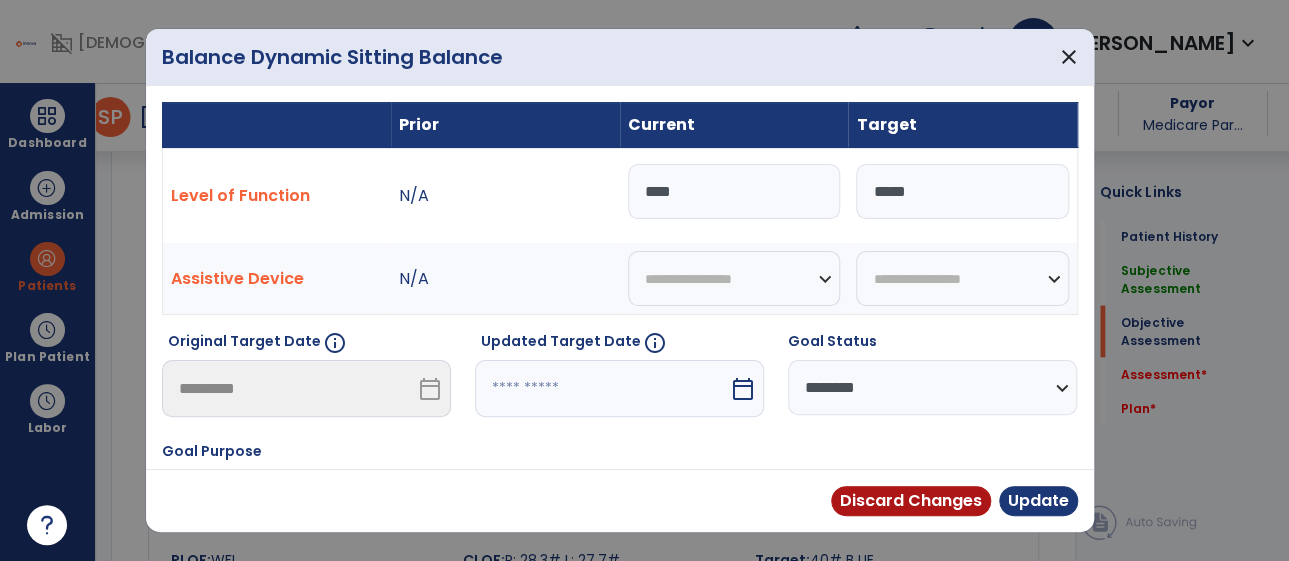 type on "*****" 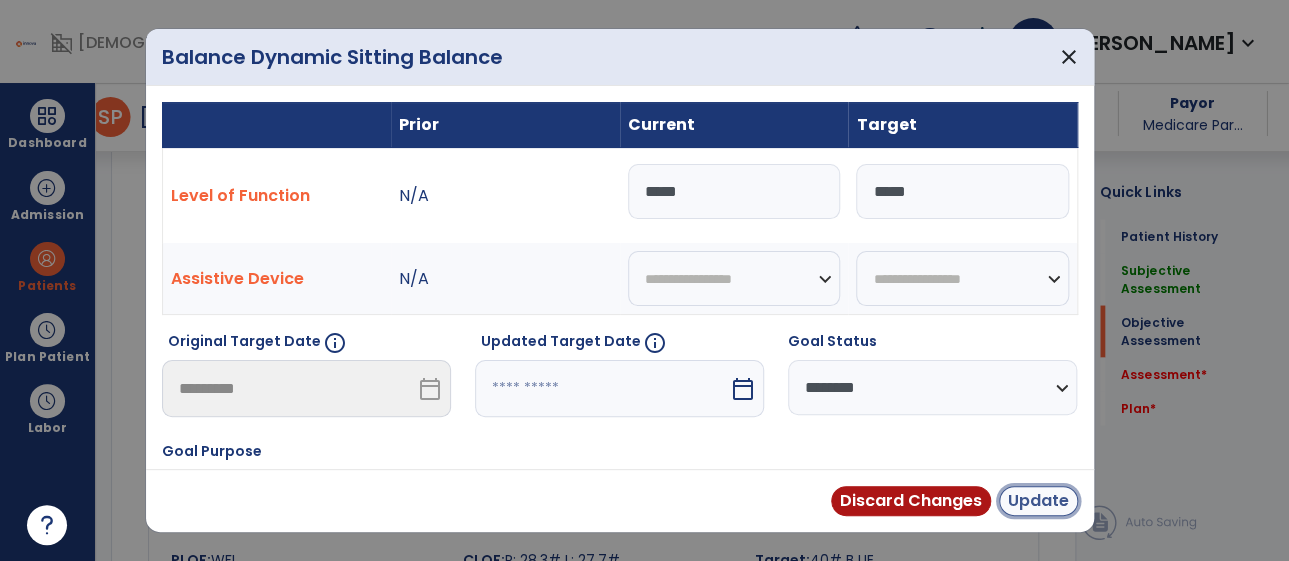 click on "Update" at bounding box center [1038, 501] 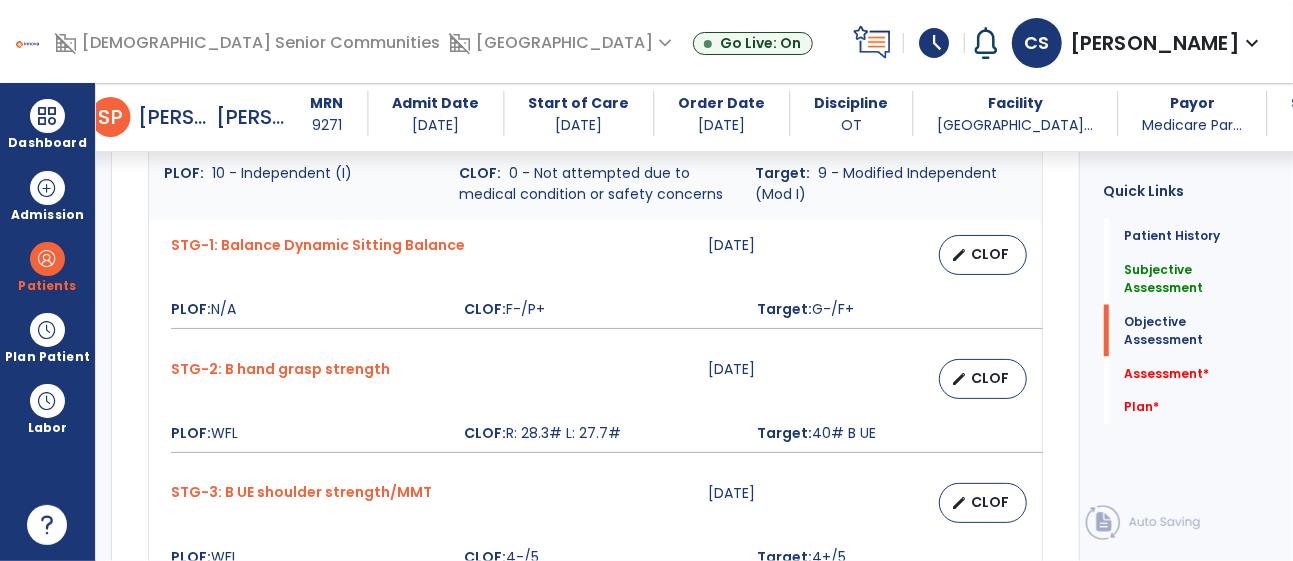 scroll, scrollTop: 1616, scrollLeft: 0, axis: vertical 